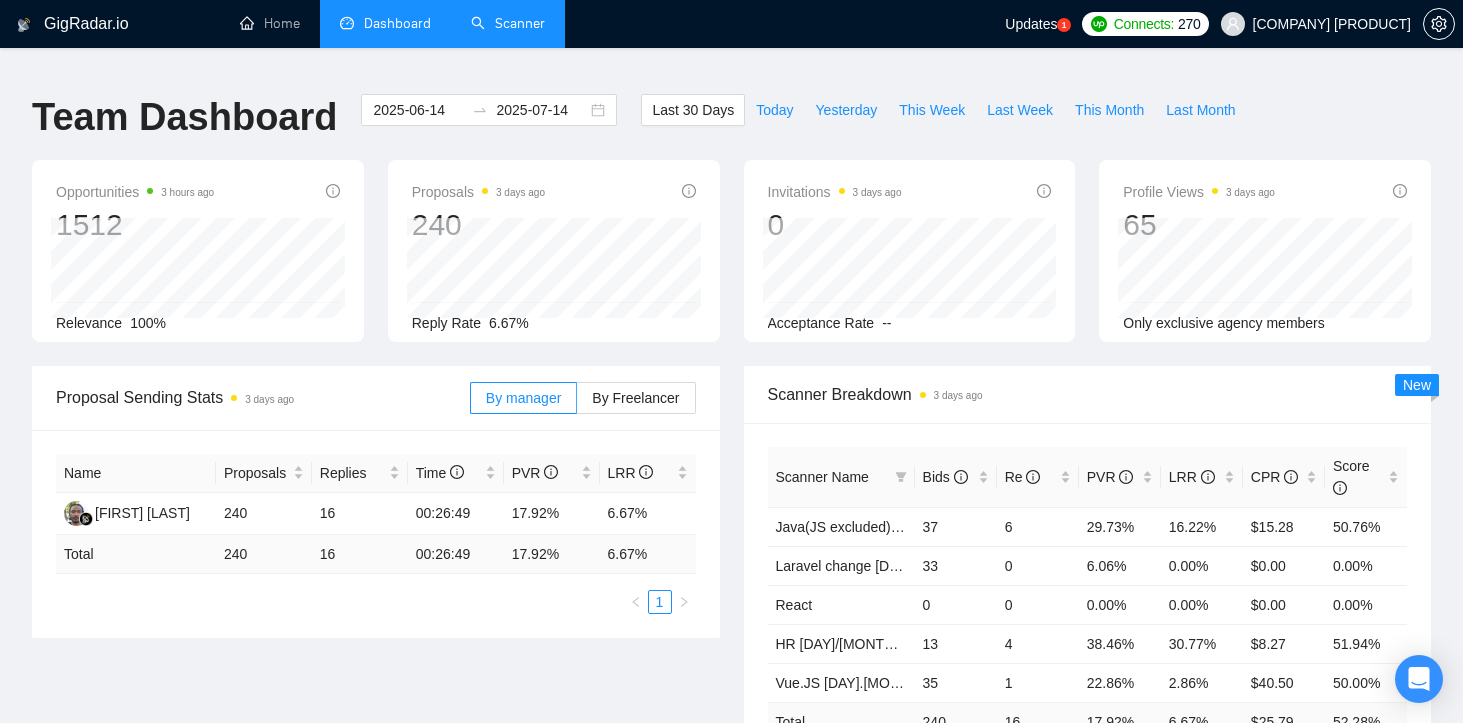 click on "Scanner" at bounding box center (508, 23) 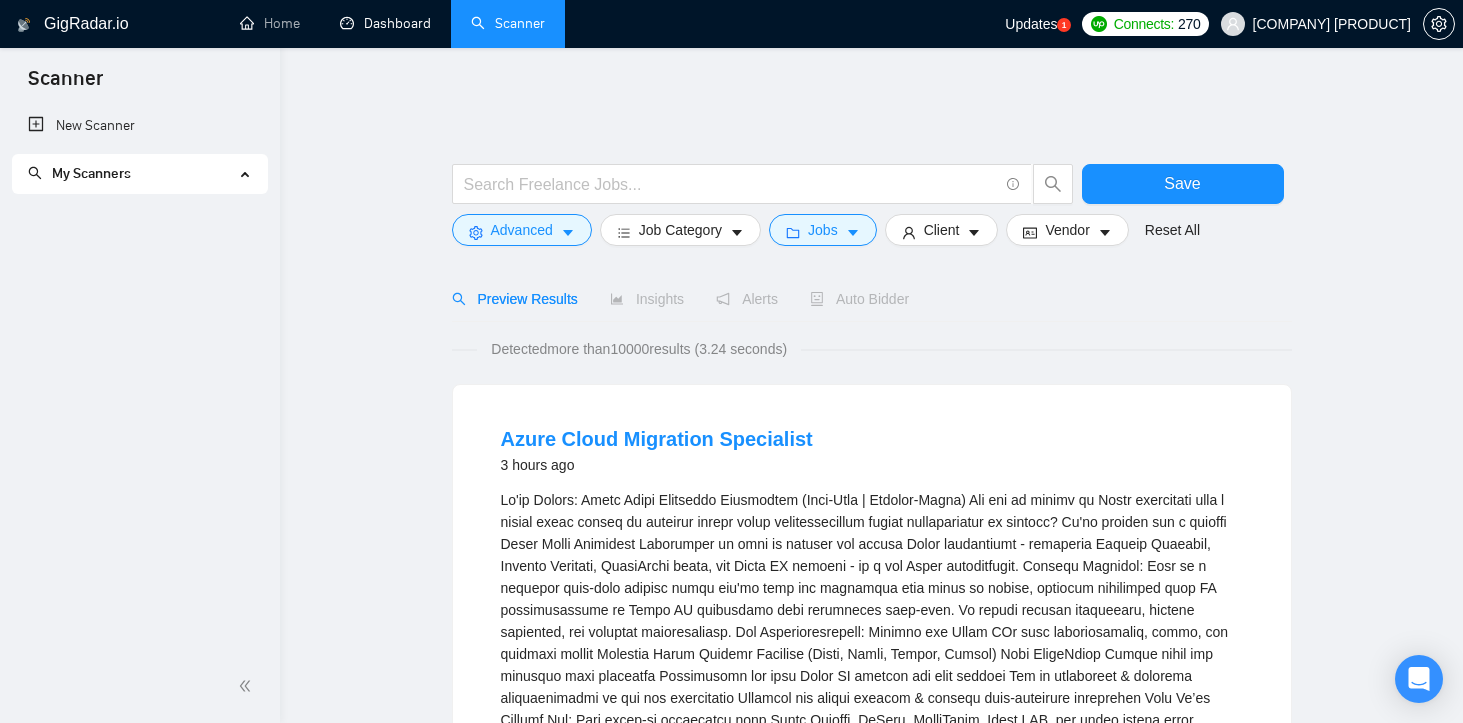 scroll, scrollTop: 0, scrollLeft: 0, axis: both 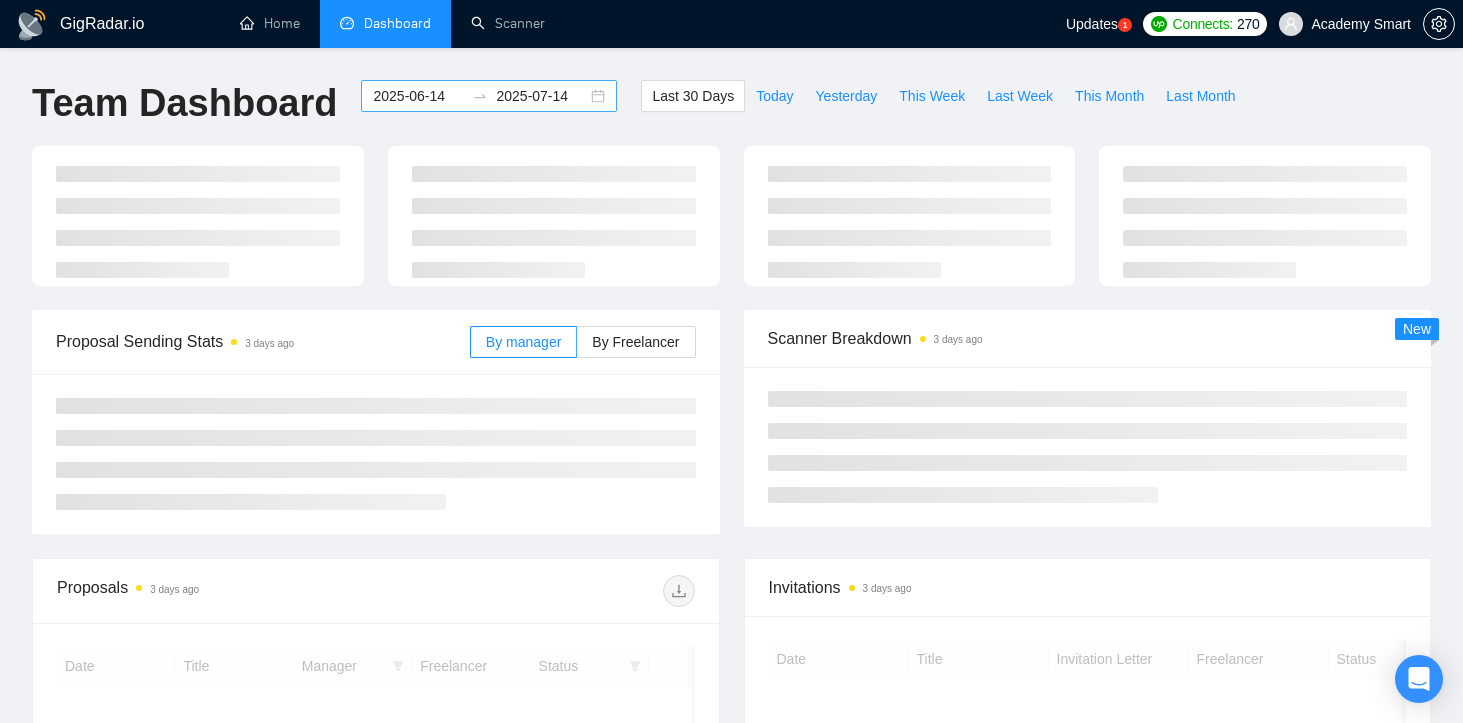 click on "2025-06-14" at bounding box center [418, 96] 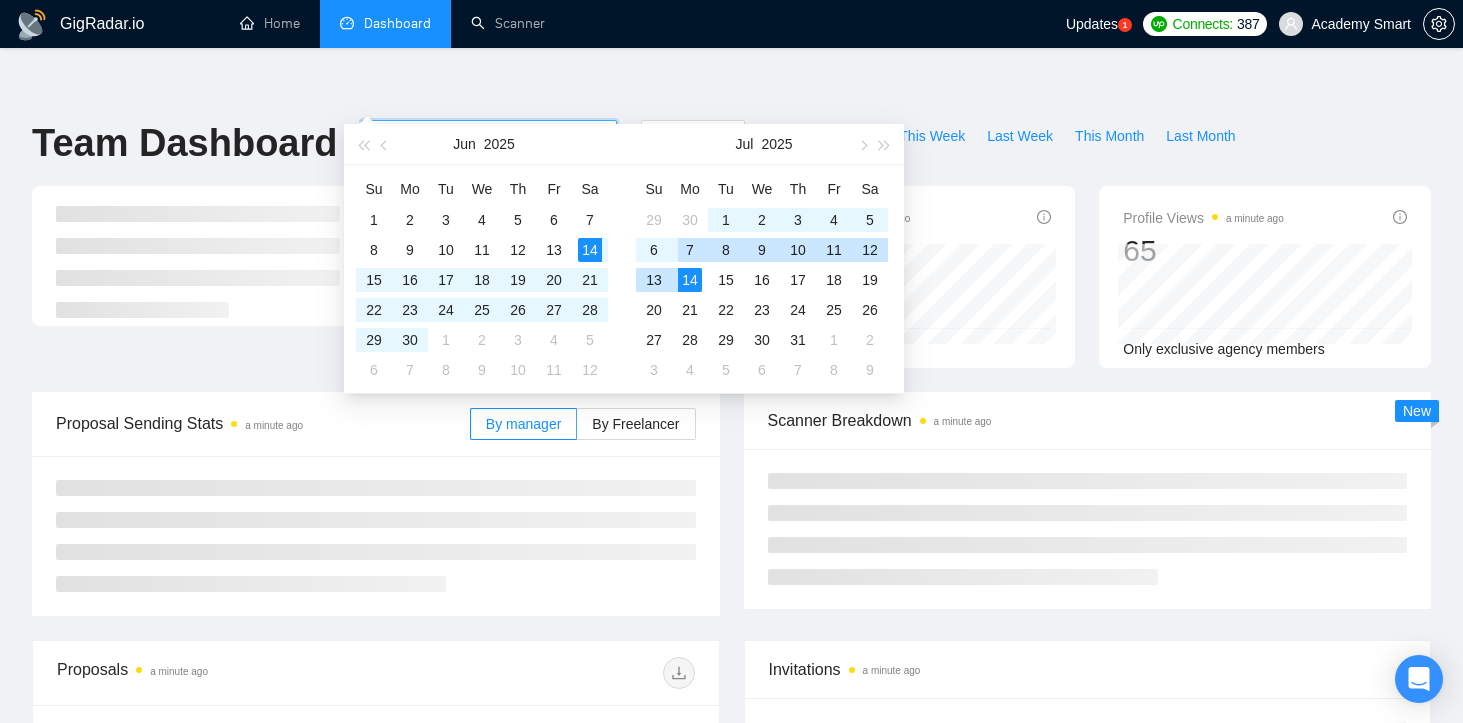 type on "2025-07-07" 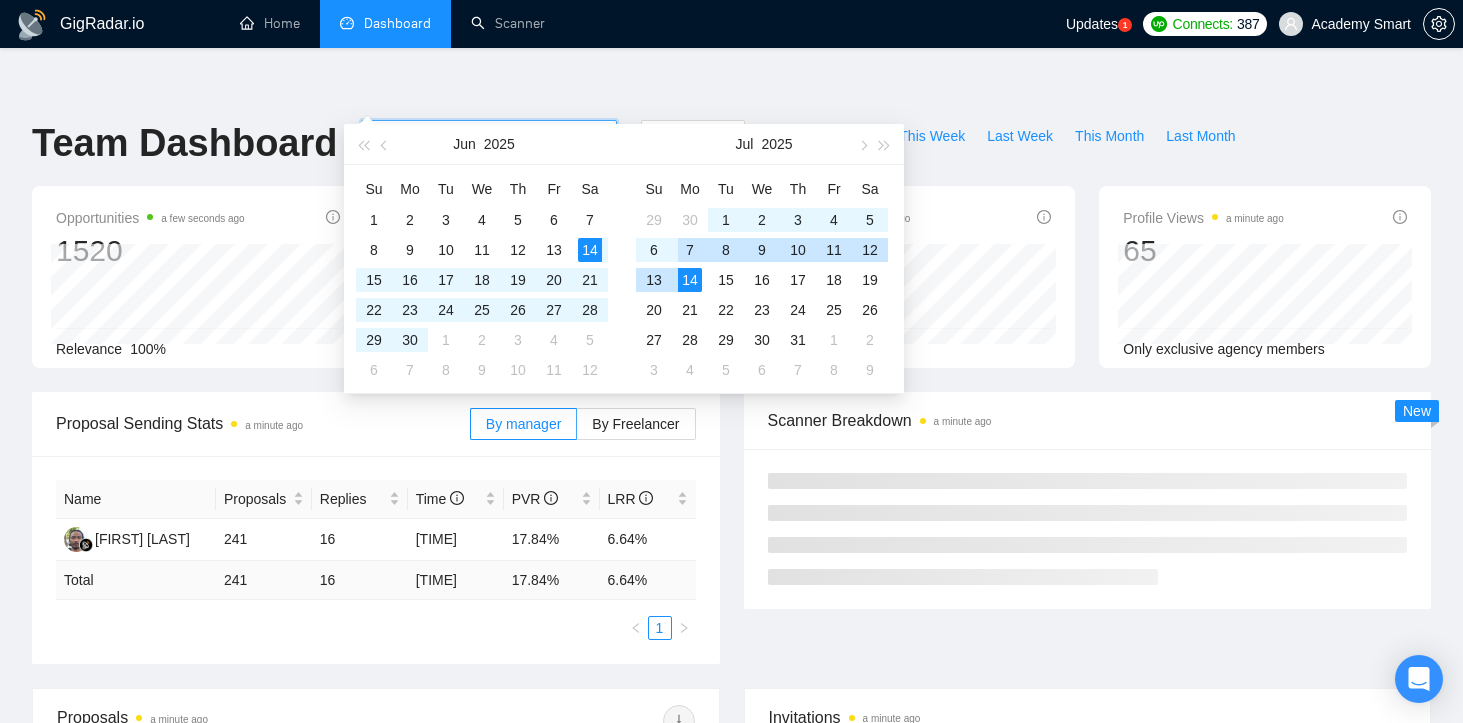 click on "7" at bounding box center (690, 250) 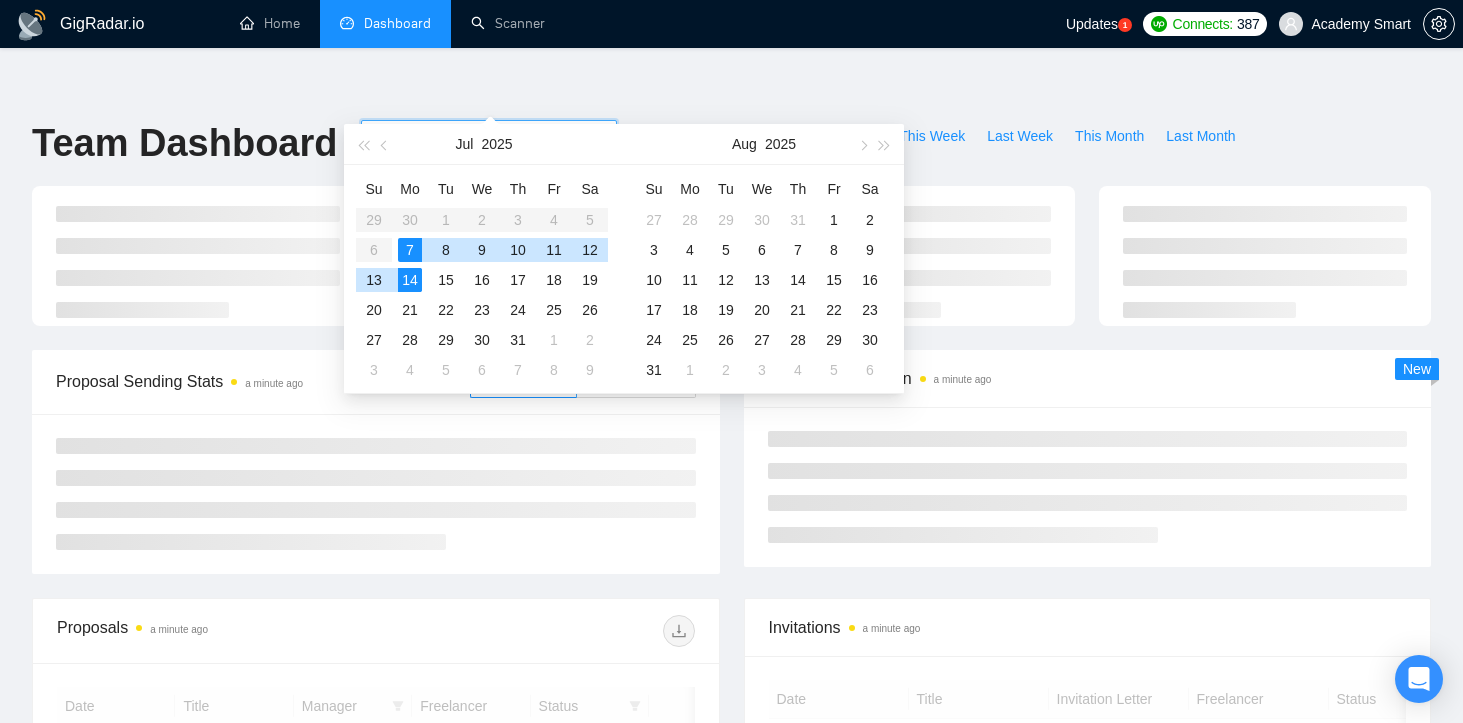 type on "2025-07-14" 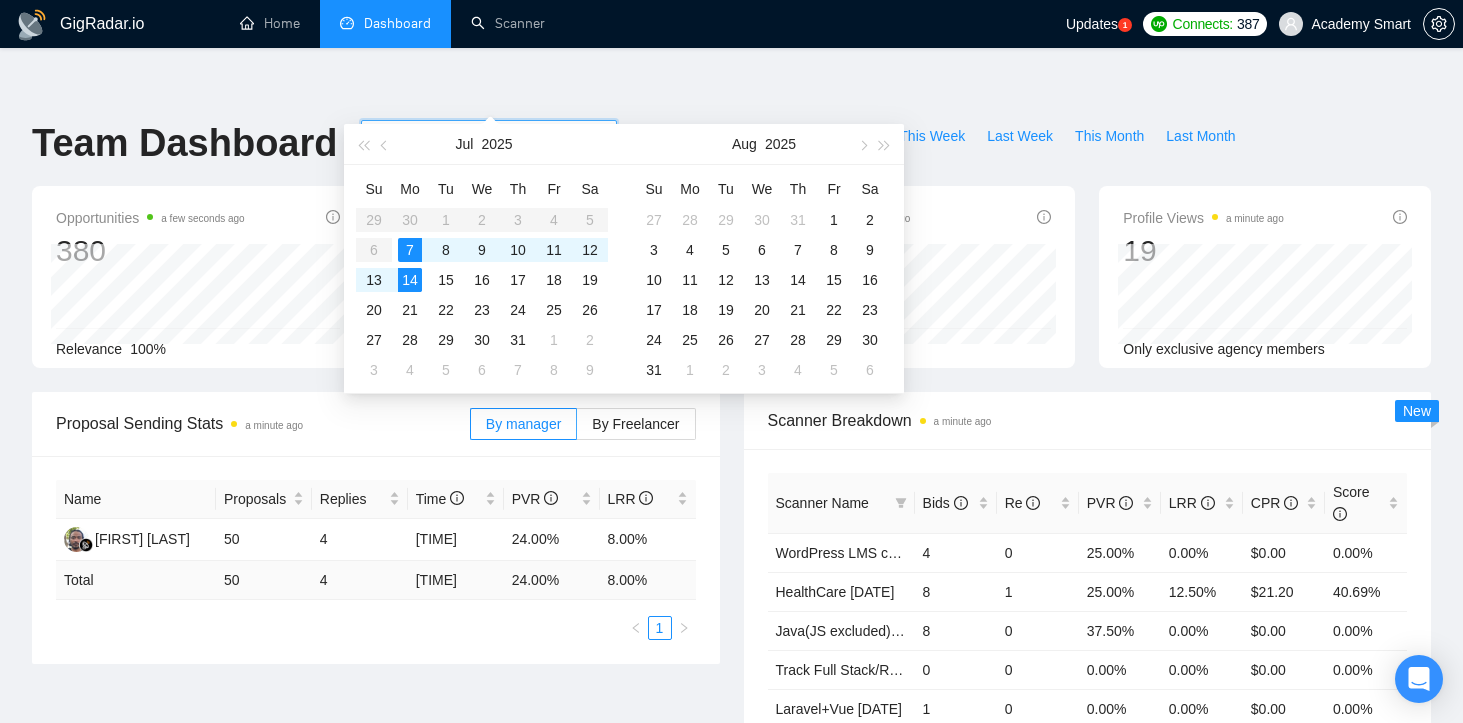 click on "GigRadar.io Home Dashboard Scanner Updates
1
Connects: 387 Academy Smart Team Dashboard [DATE] [DATE] Last 30 Days Today Yesterday This Week Last Week This Month Last Month Opportunities a few seconds ago 380   Relevance 100% Proposals a minute ago 50   Reply Rate 8.00% Invitations a minute ago 0   Acceptance Rate -- Profile Views a minute ago 19   Only exclusive agency members Proposal Sending Stats a minute ago By manager By Freelancer Name Proposals Replies Time   PVR   LRR   Moh Willyano 50 4 01:13:04 24.00% 8.00% Total 50 4 01:13:04 24.00 % 8.00 % 1 Scanner Breakdown a minute ago Scanner Name Bids   Re   PVR   LRR   CPR   Score   WordPress LMS change [DATE] 4 0 25.00% 0.00% $[CURRENCY] 0.00% HealthCare [DATE] 8 1 25.00% 12.50% $[CURRENCY] 40.69% Java(JS excluded)change [DATE] 8 0 37.50% 0.00% $[CURRENCY] 0.00% Track Full Stack/React + NodeJS   0 0 0.00% 0.00% $[CURRENCY] 0.00% Laravel+Vue [DATE] 1 0 0.00% 0.00% $[CURRENCY] 0.00% Total 50 4 24.00 % 8.00 % $" at bounding box center (731, 843) 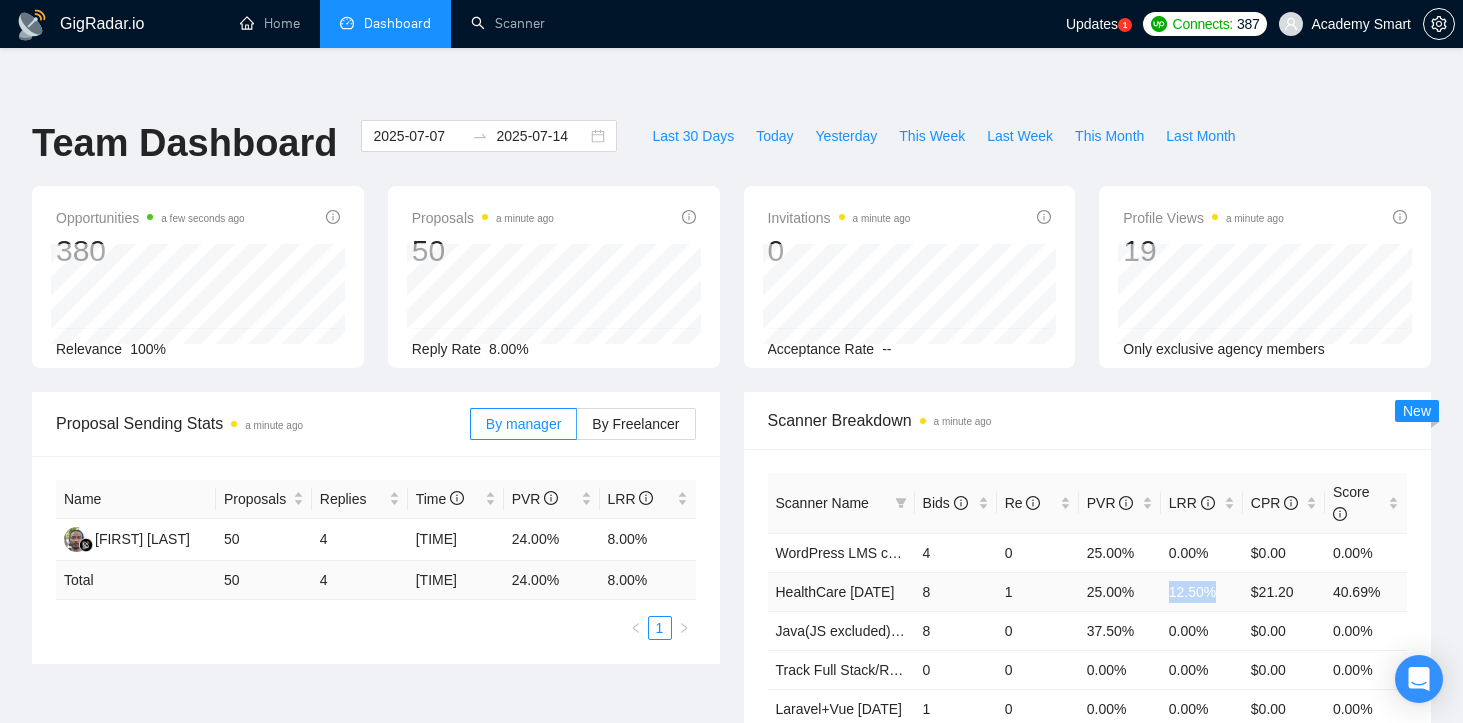 copy on "12.50%" 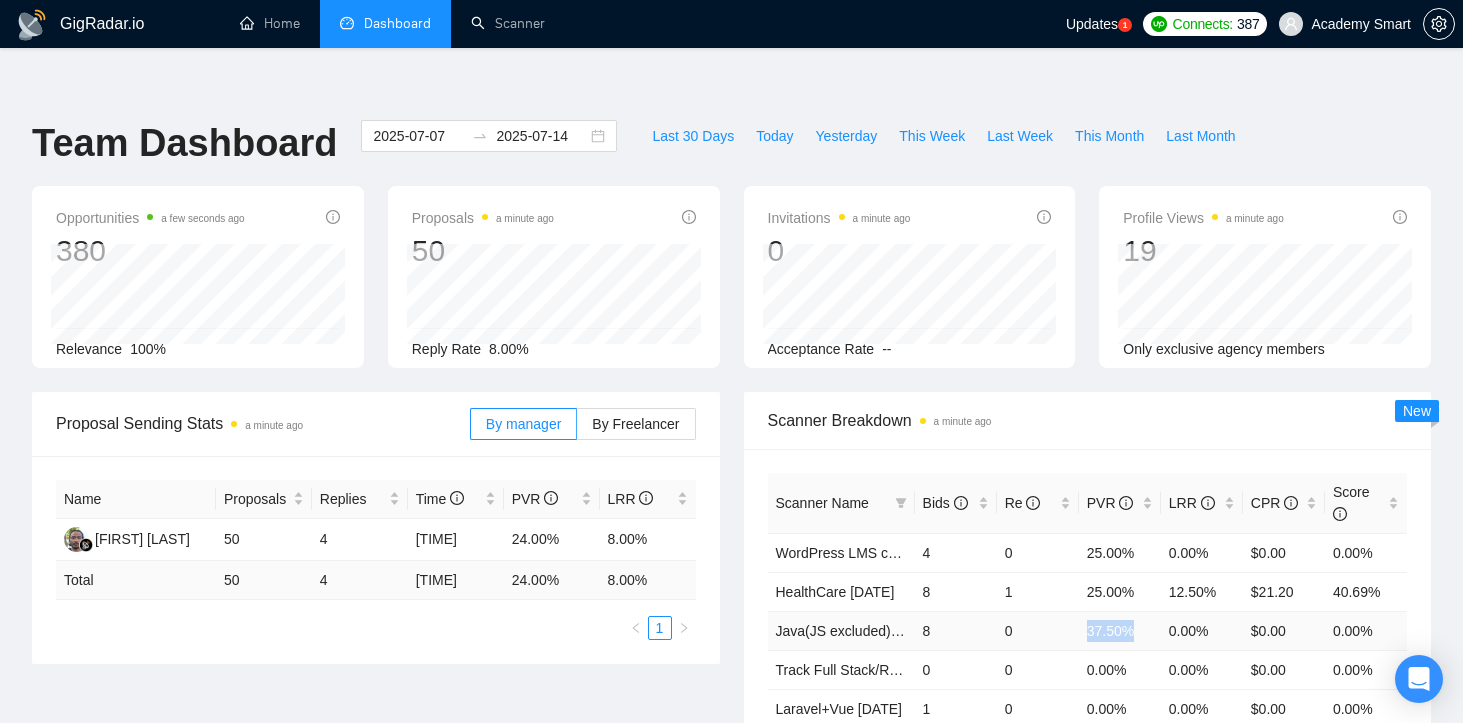 copy on "37.50%" 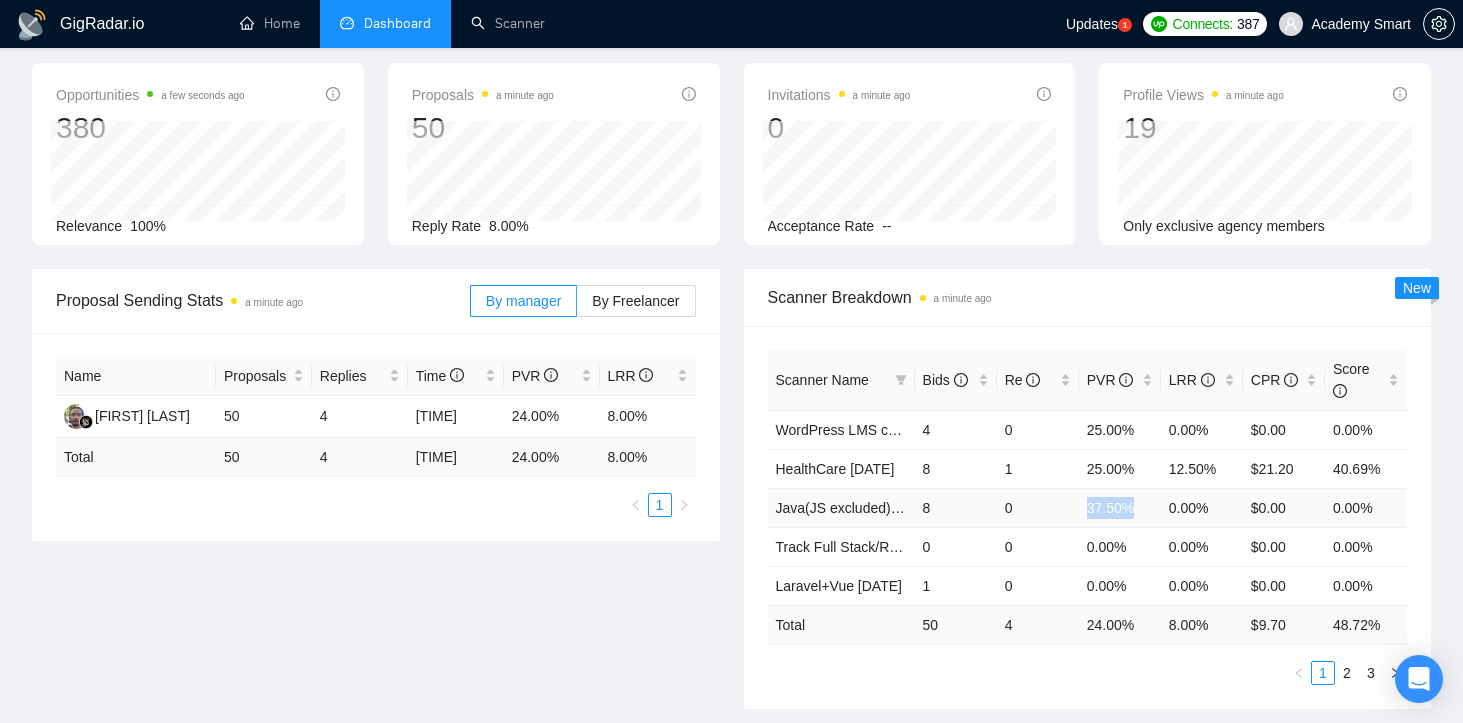scroll, scrollTop: 122, scrollLeft: 0, axis: vertical 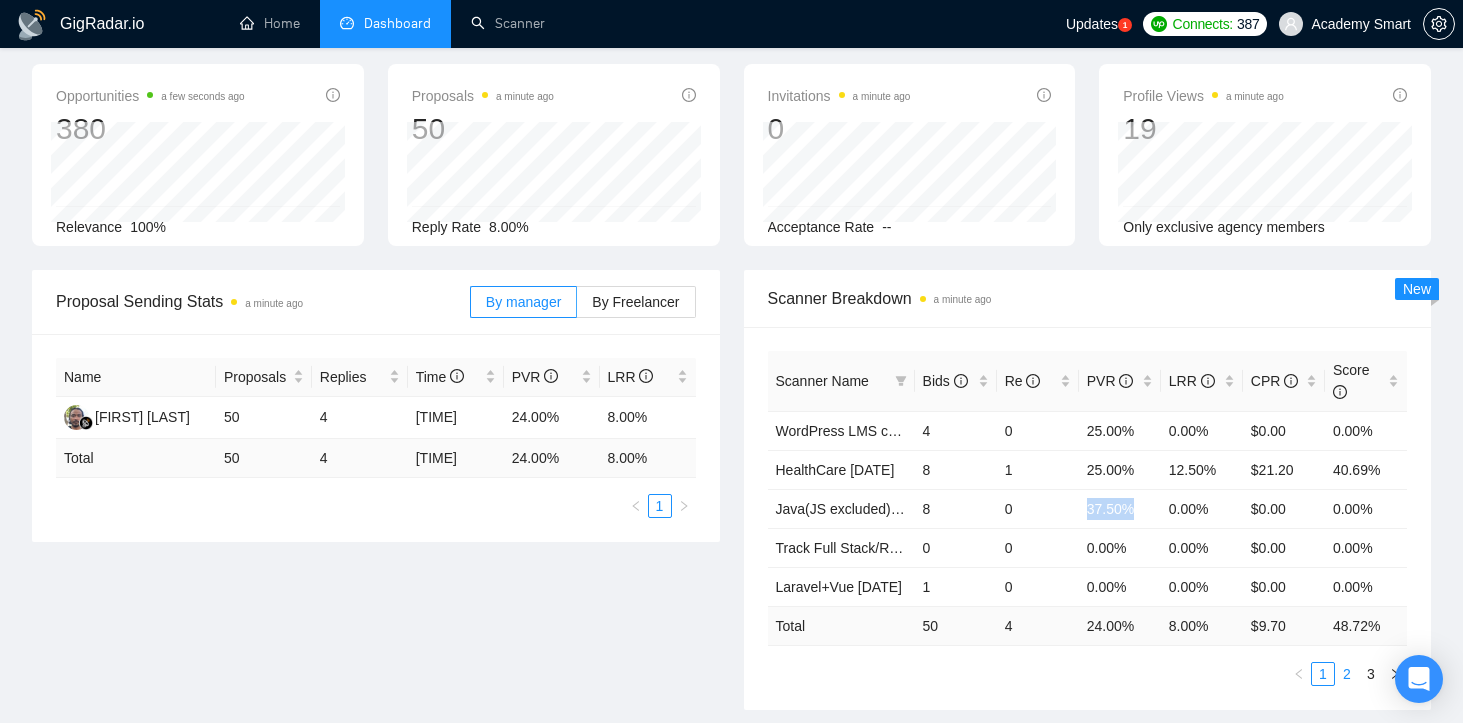 click on "2" at bounding box center (1347, 674) 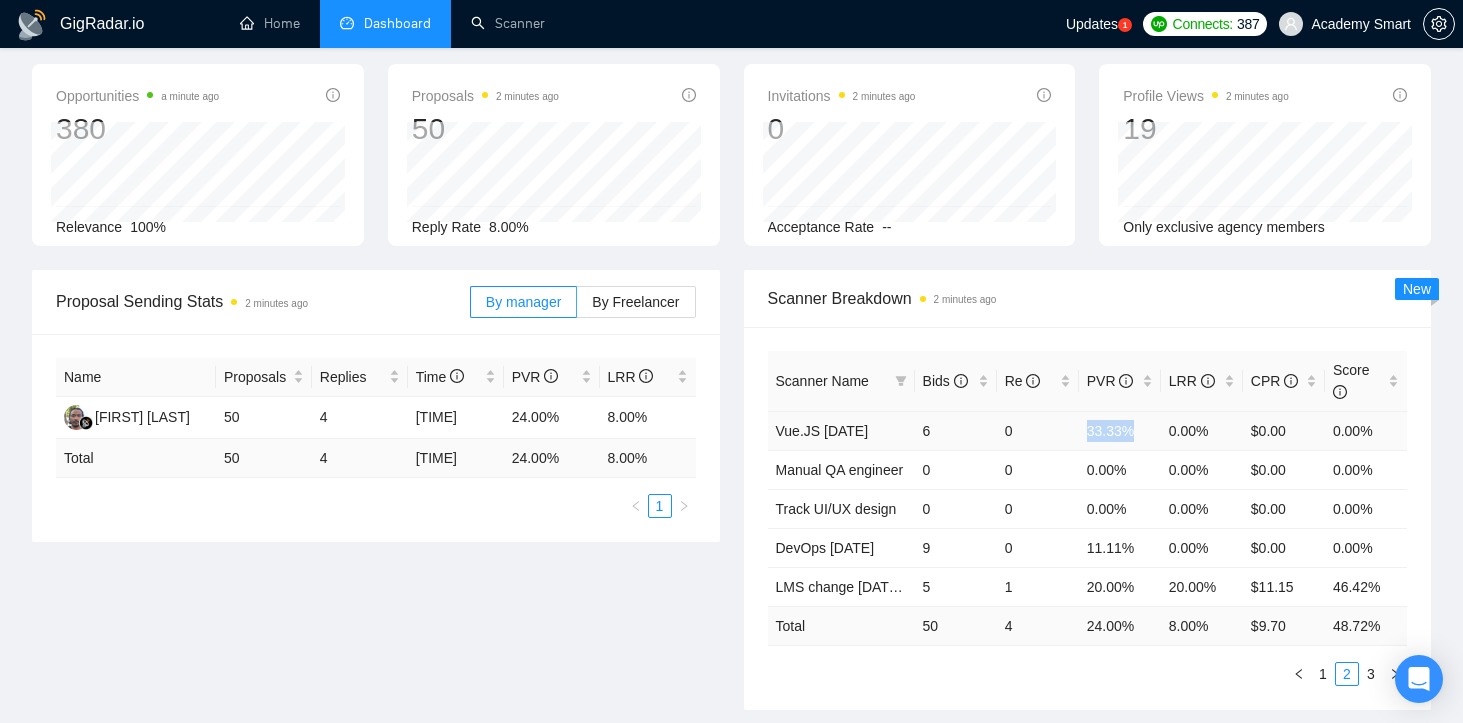 drag, startPoint x: 1074, startPoint y: 391, endPoint x: 1143, endPoint y: 391, distance: 69 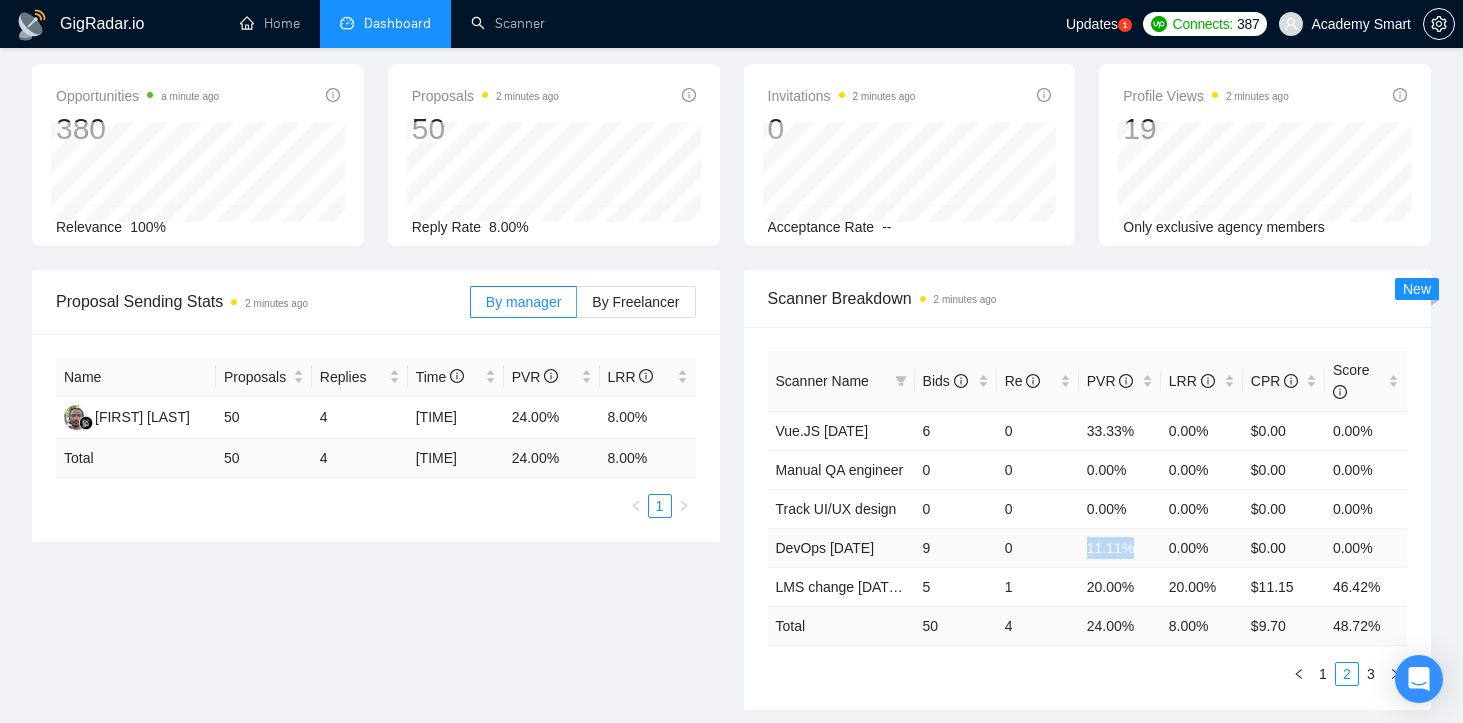 copy on "11.11%" 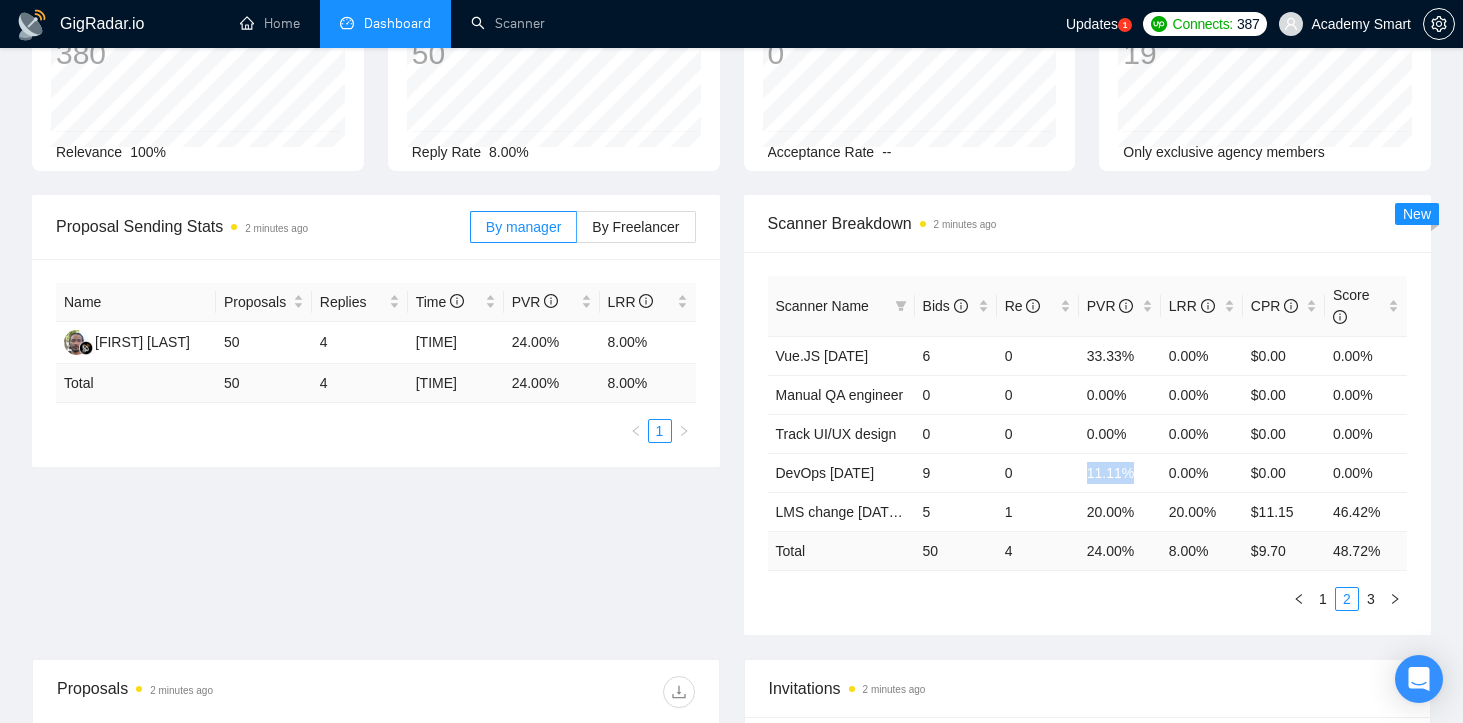 scroll, scrollTop: 196, scrollLeft: 0, axis: vertical 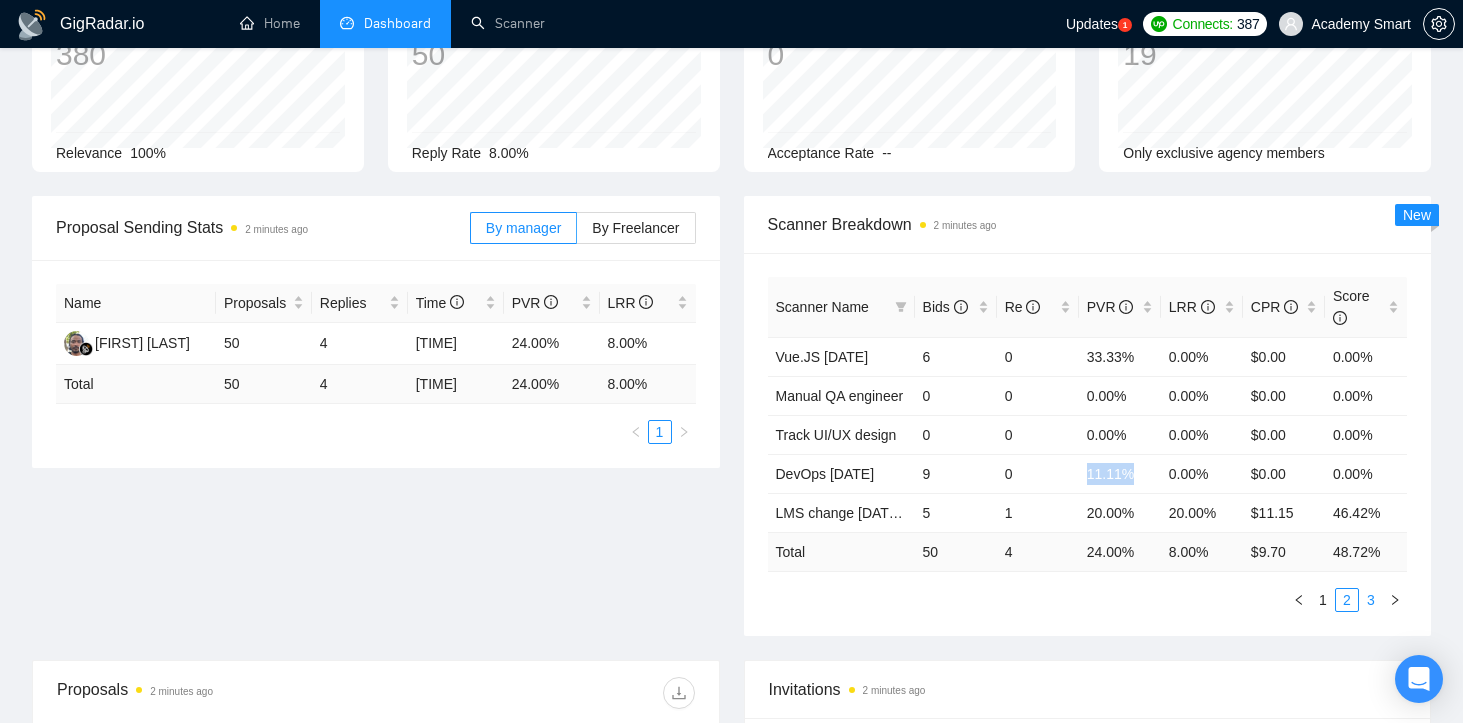 click on "3" at bounding box center (1371, 600) 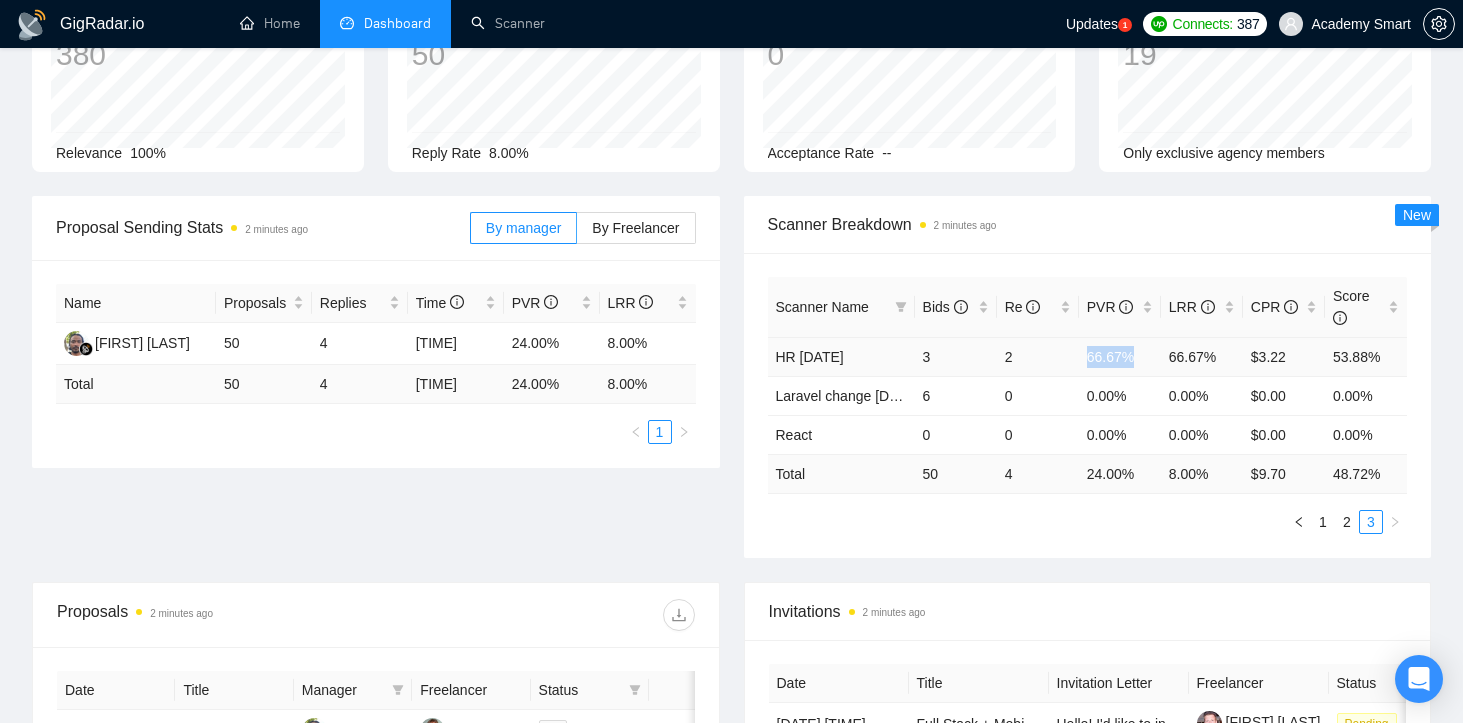 copy on "66.67%" 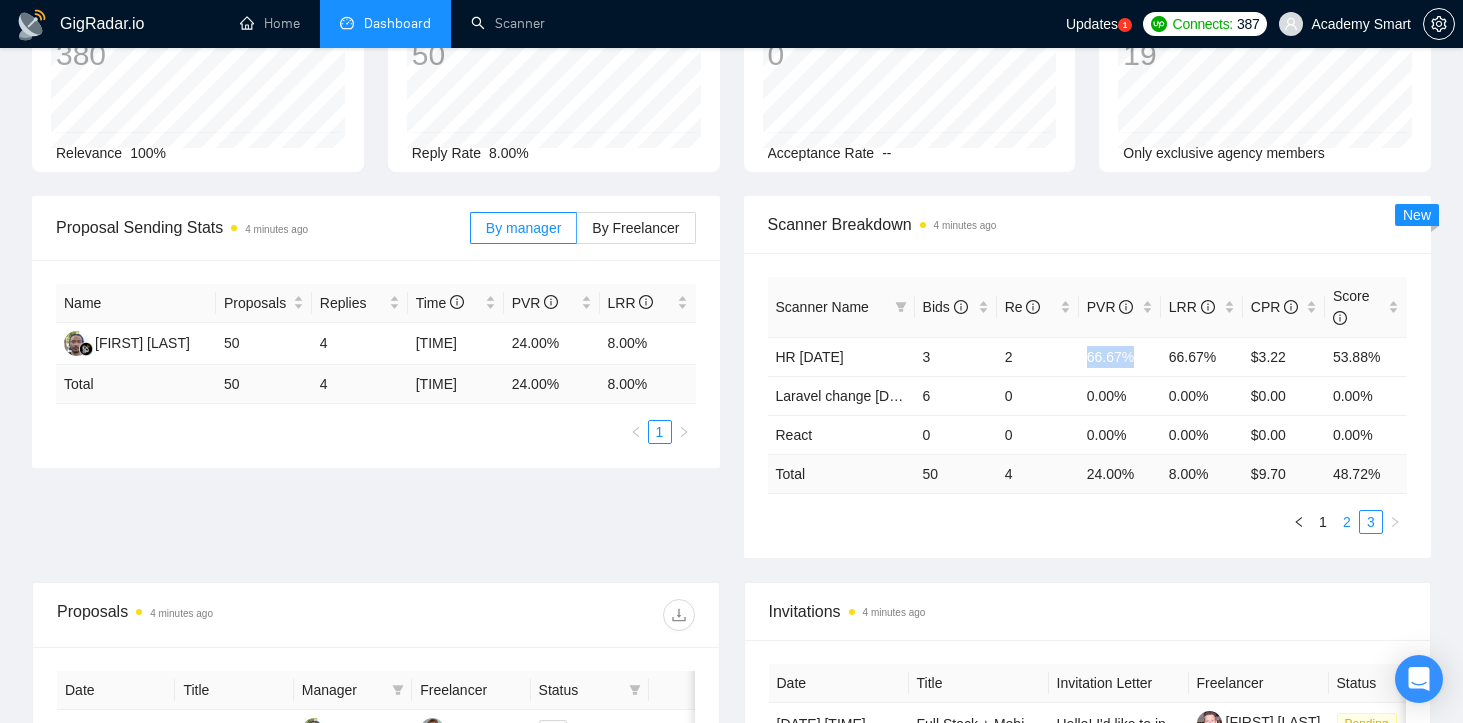 click on "2" at bounding box center (1347, 522) 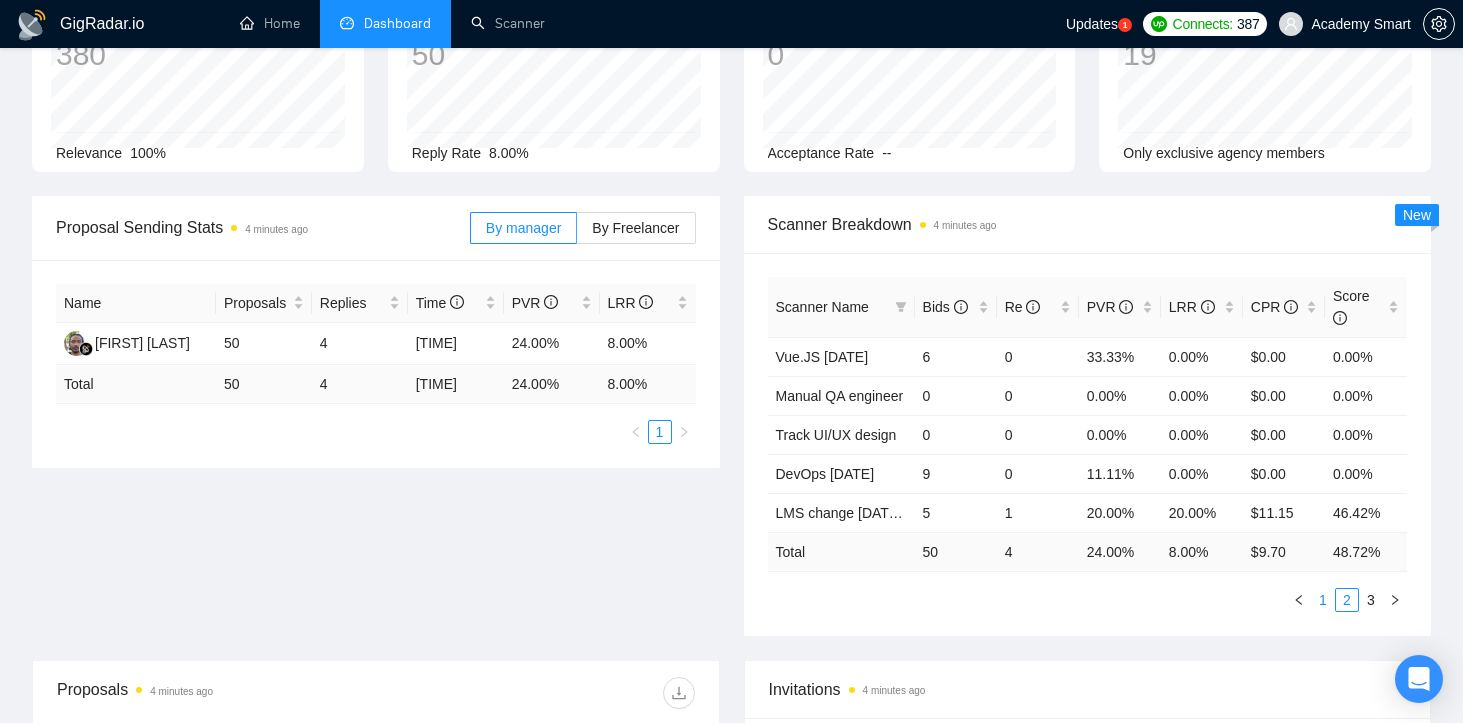 click on "1" at bounding box center (1323, 600) 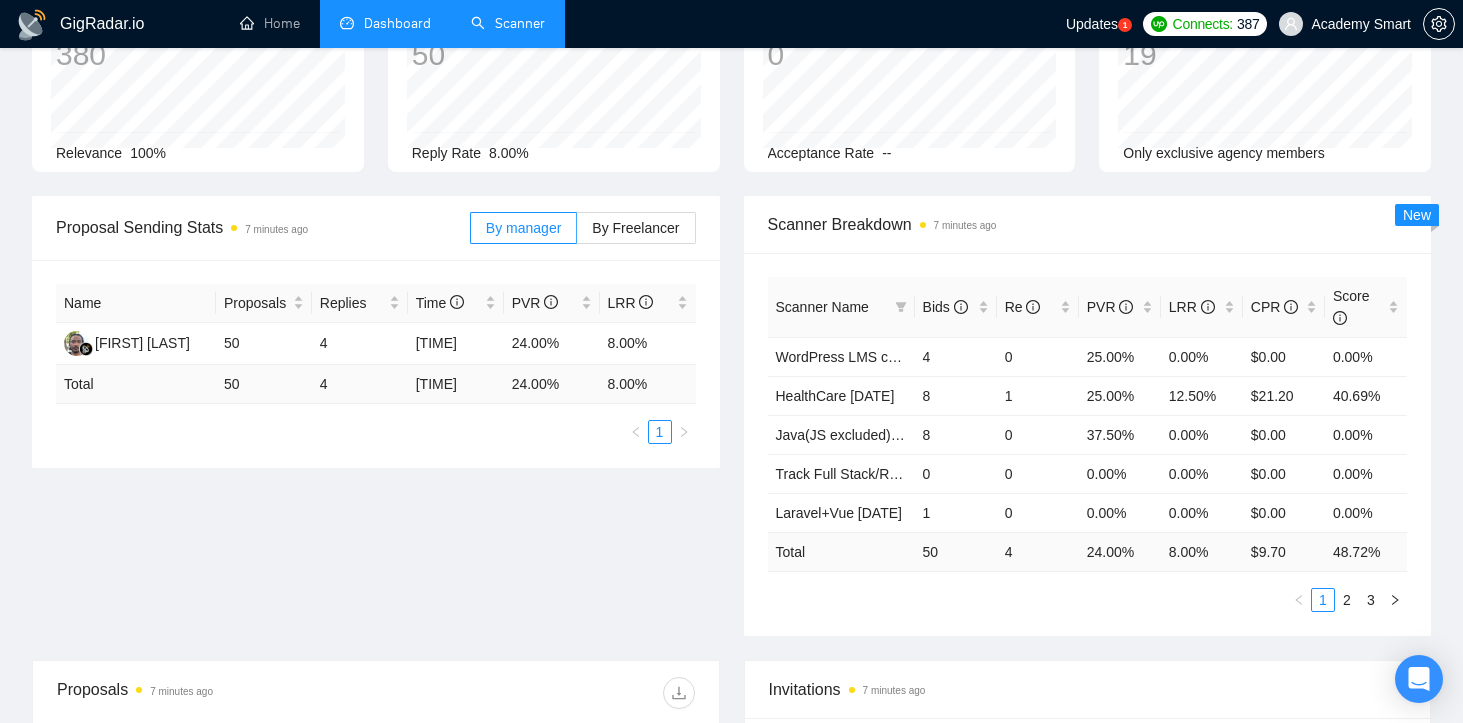 click on "Scanner" at bounding box center (508, 23) 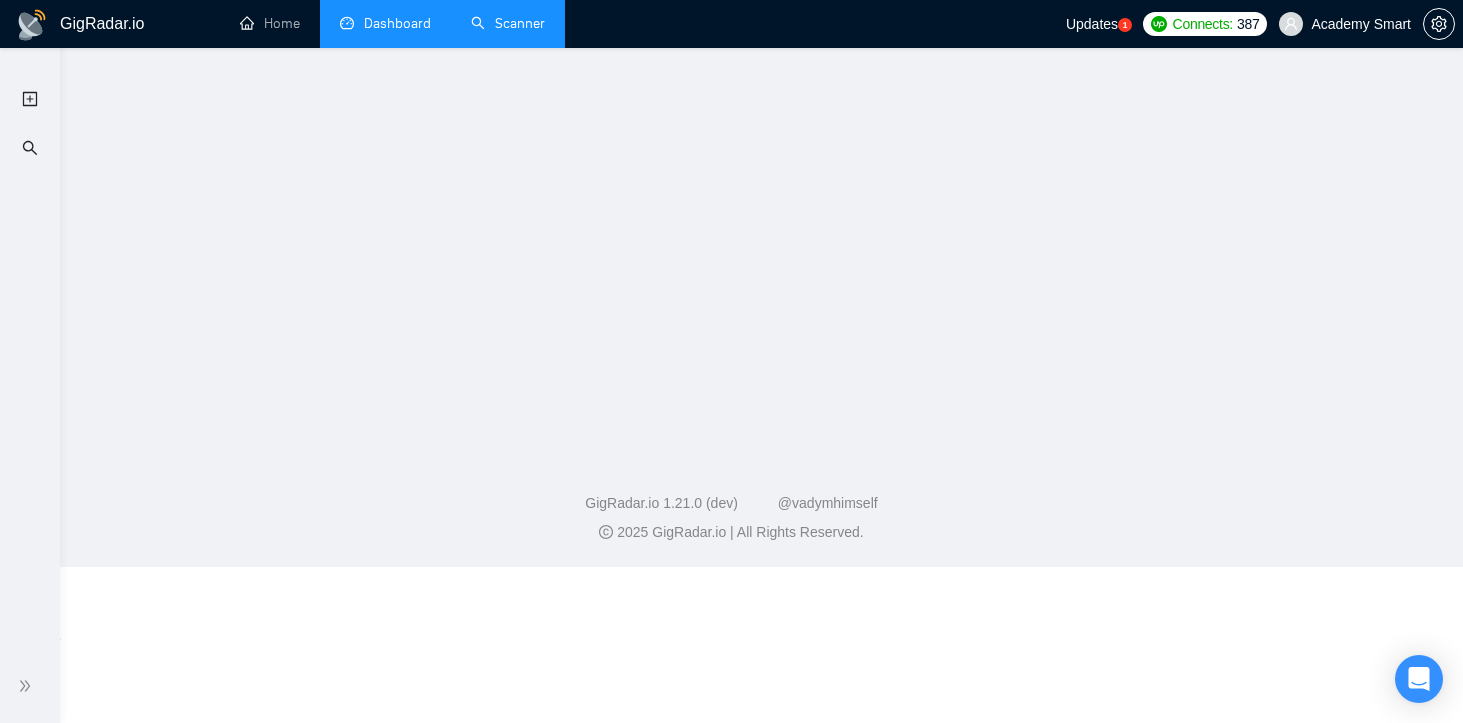 scroll, scrollTop: 0, scrollLeft: 0, axis: both 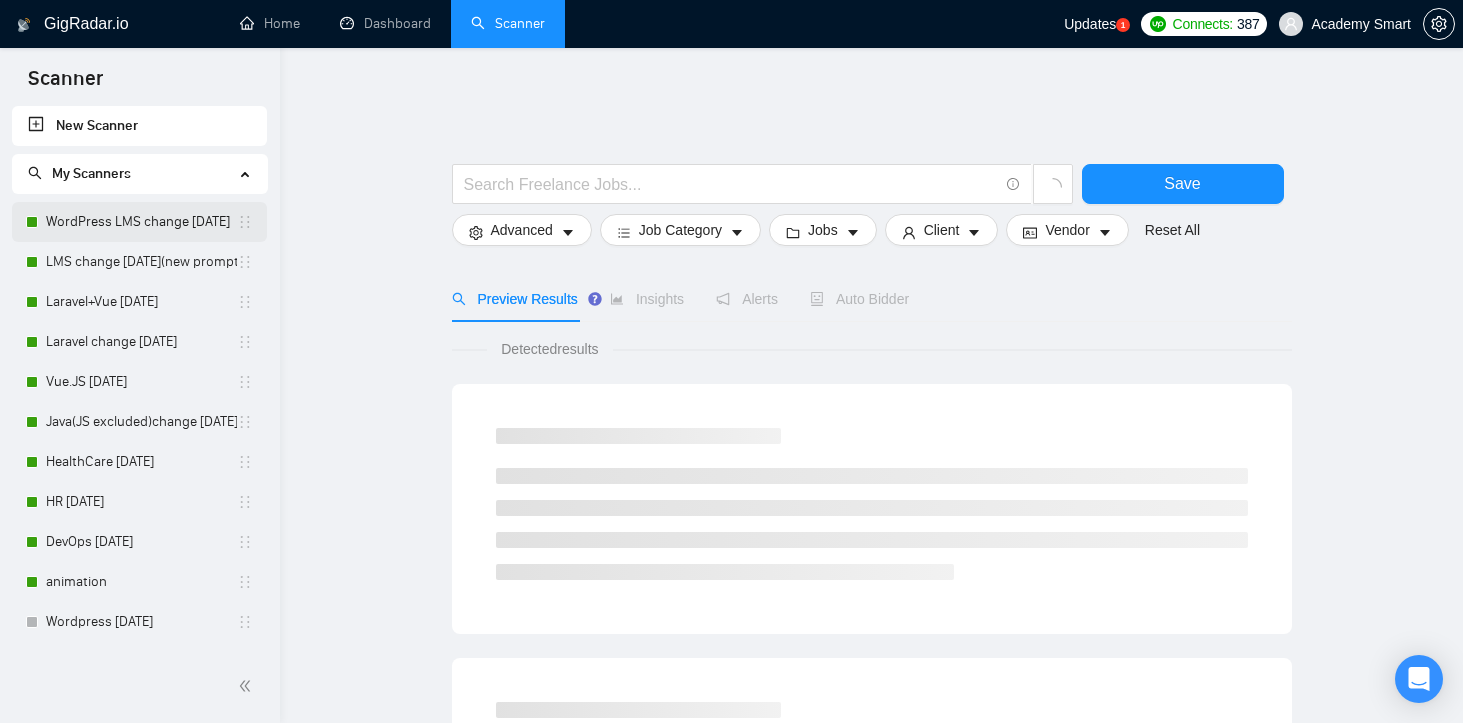 click on "WordPress LMS change [DATE]" at bounding box center (141, 222) 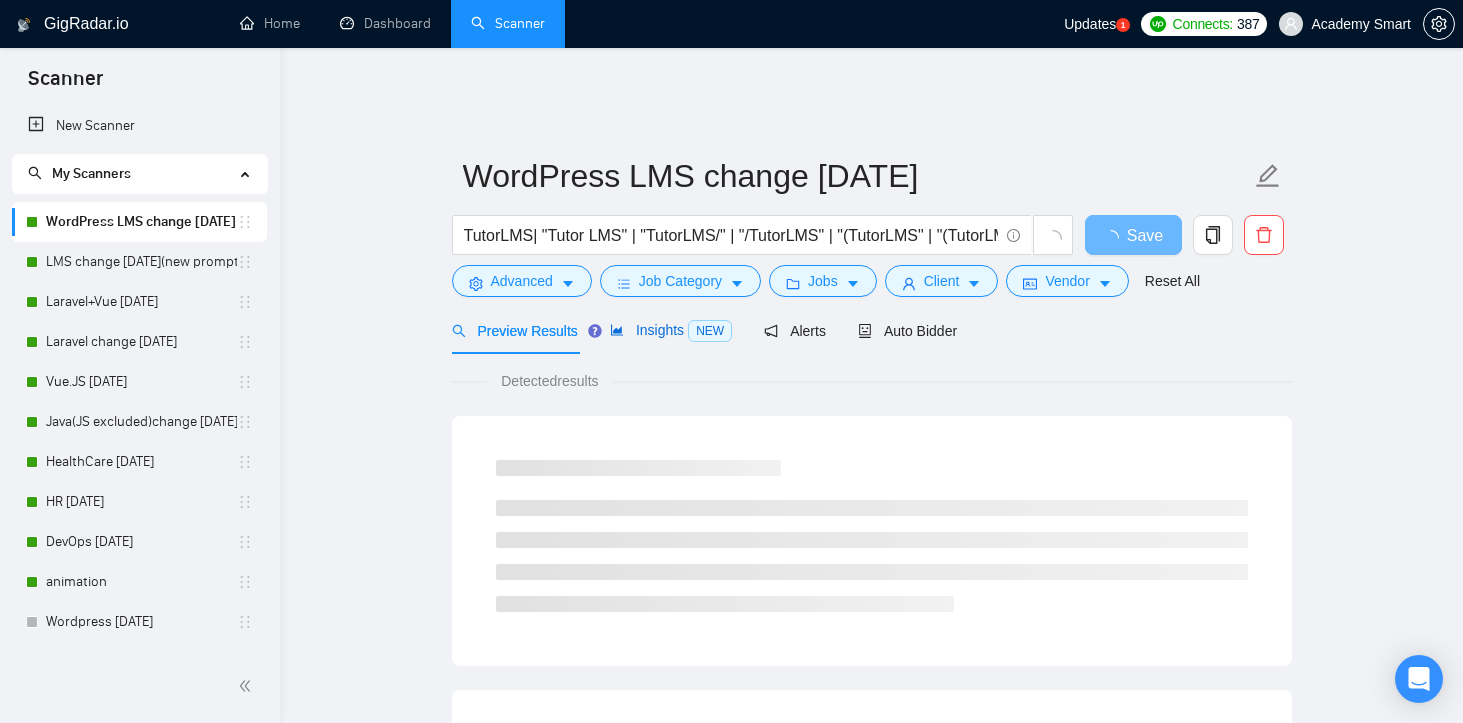click on "Insights NEW" at bounding box center (671, 330) 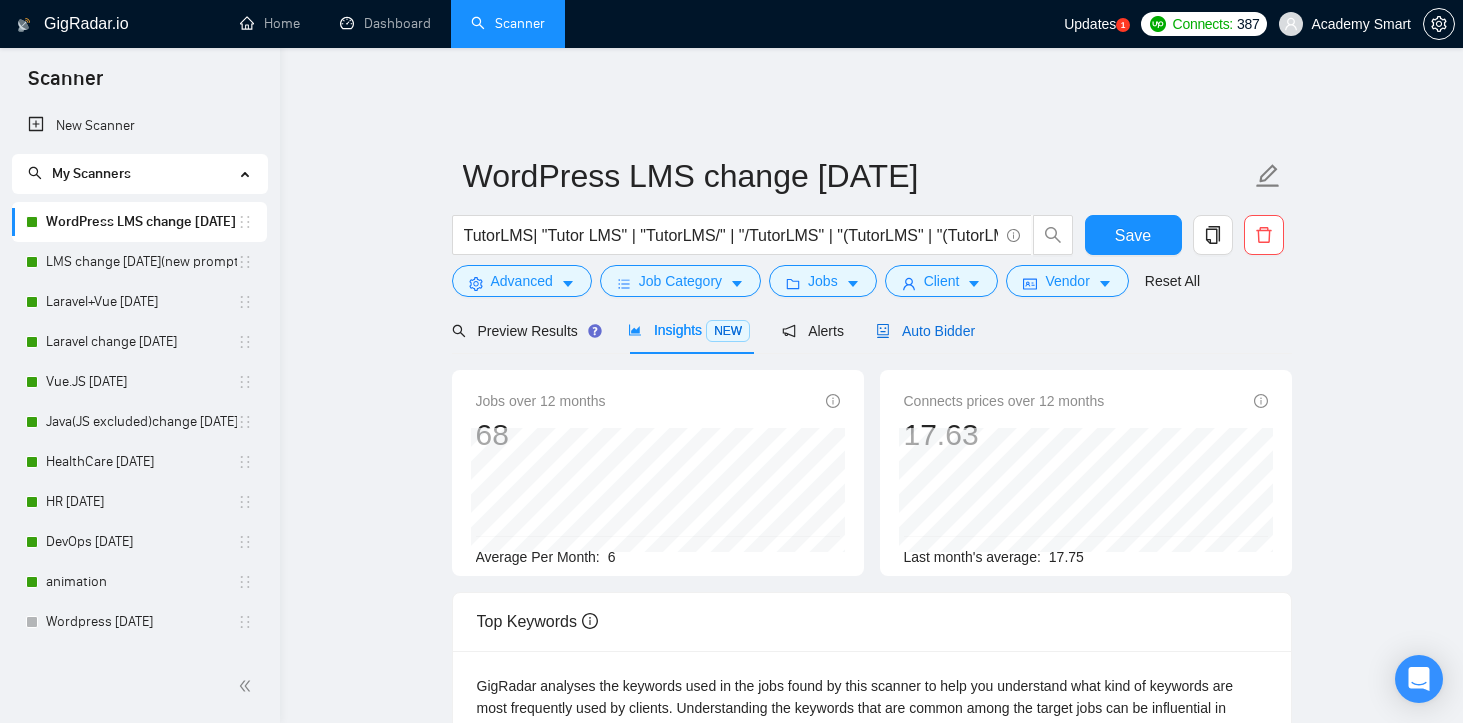 click on "Auto Bidder" at bounding box center [925, 331] 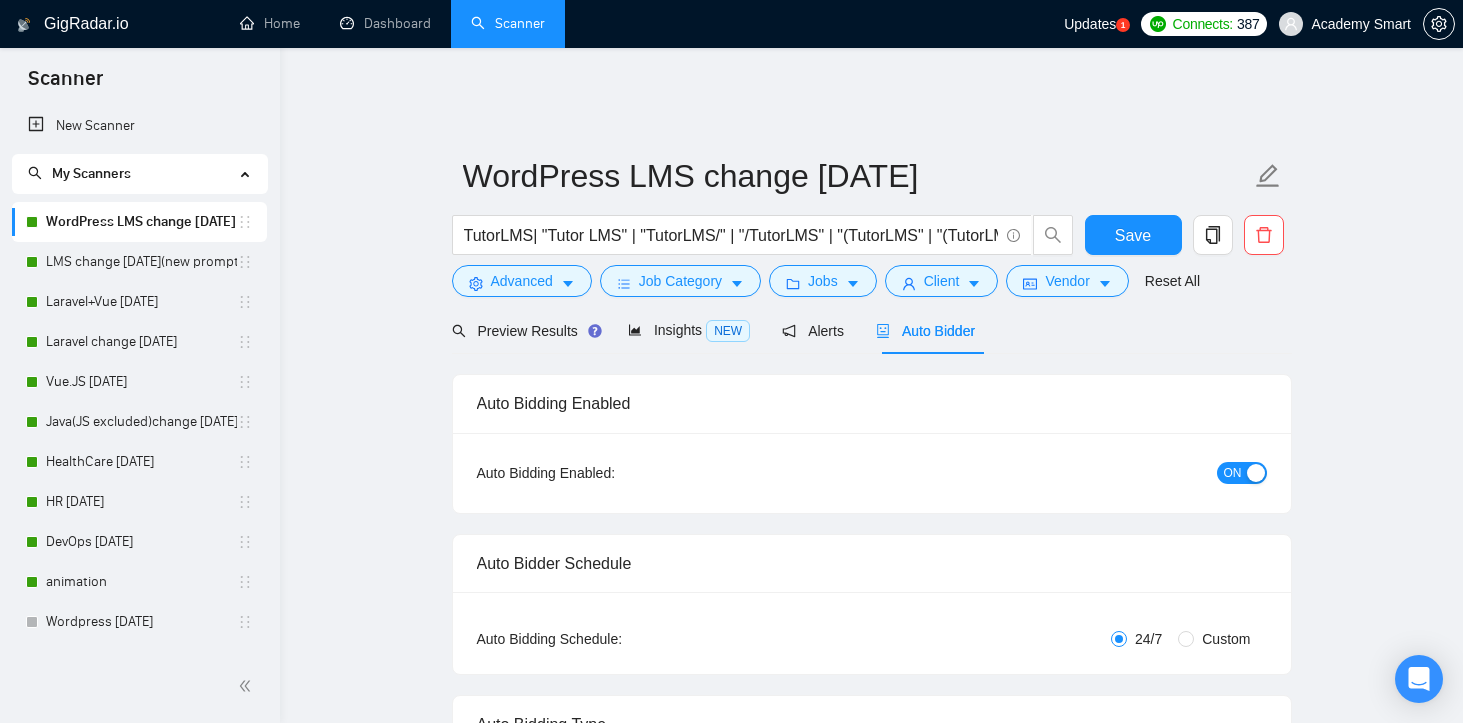 type 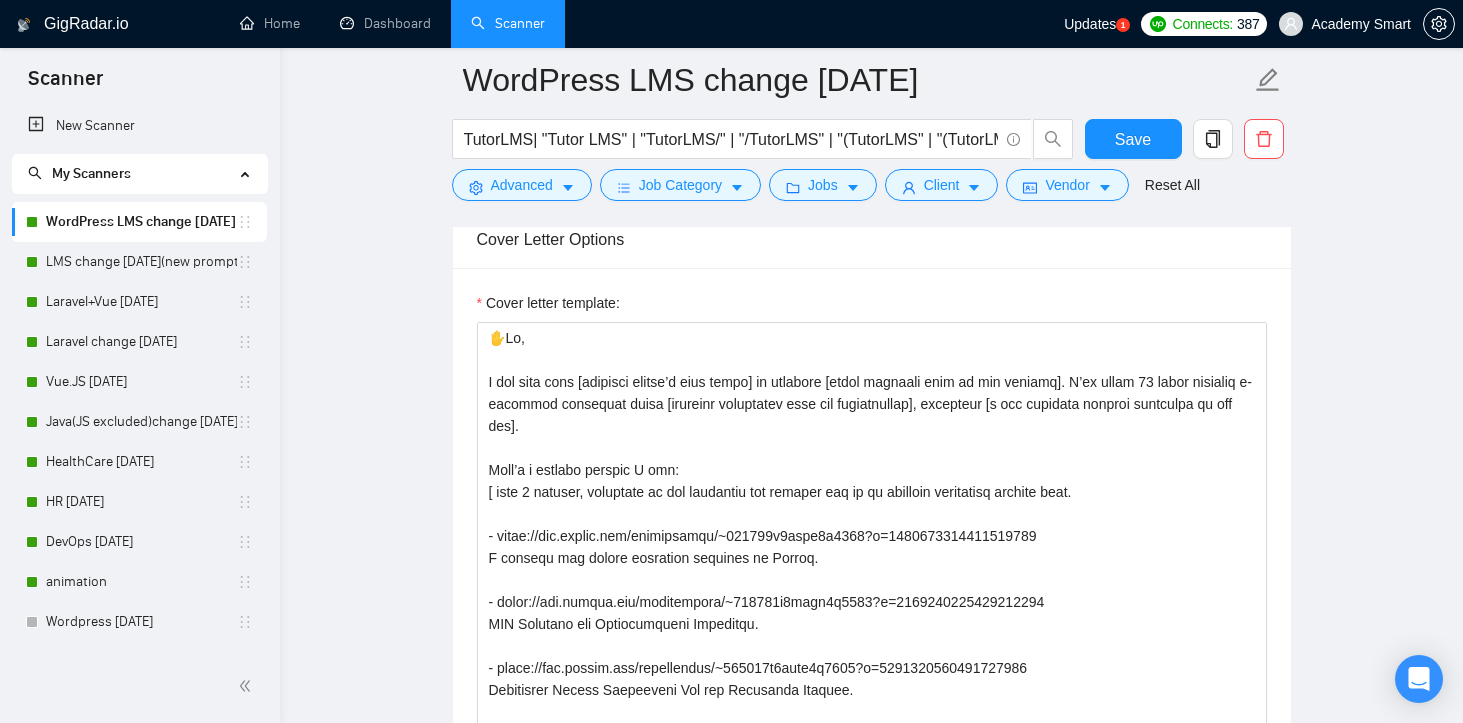 scroll, scrollTop: 1332, scrollLeft: 0, axis: vertical 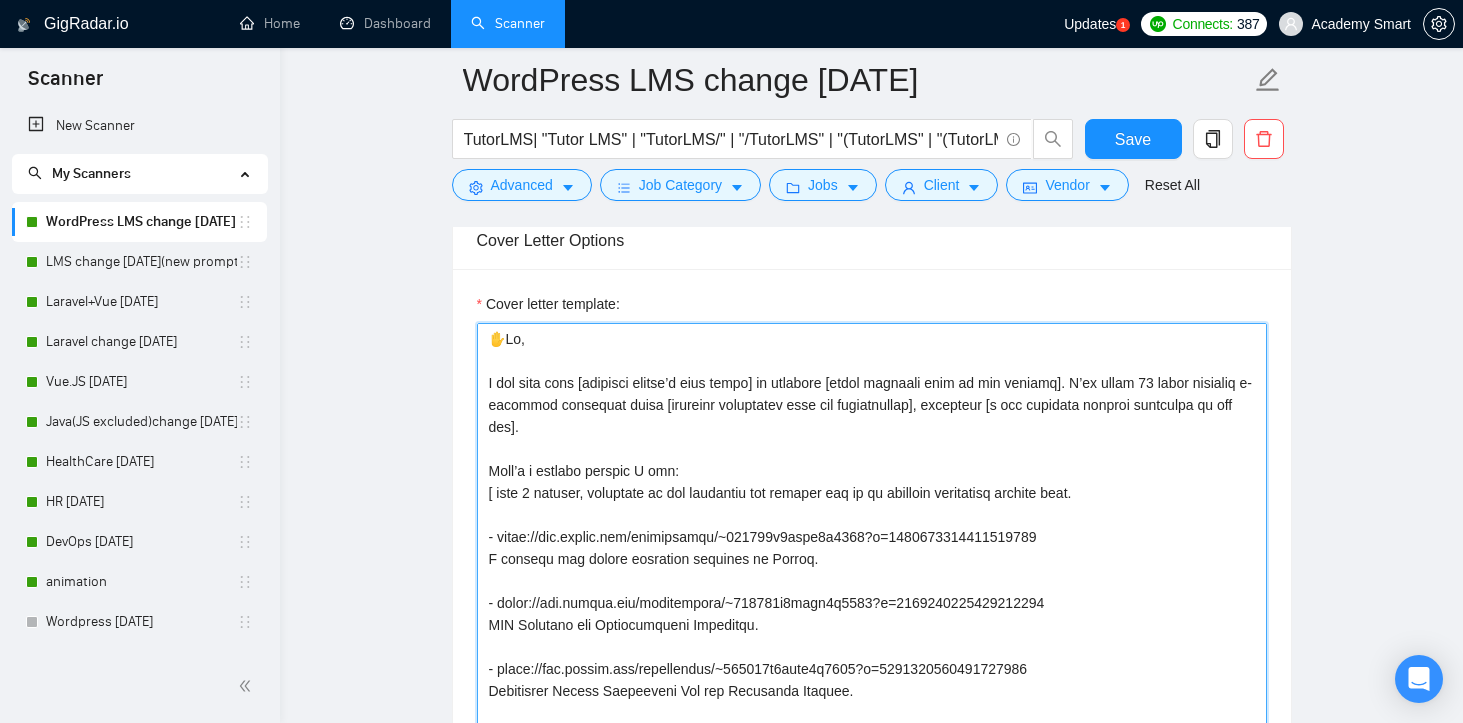 click on "Cover letter template:" at bounding box center (872, 548) 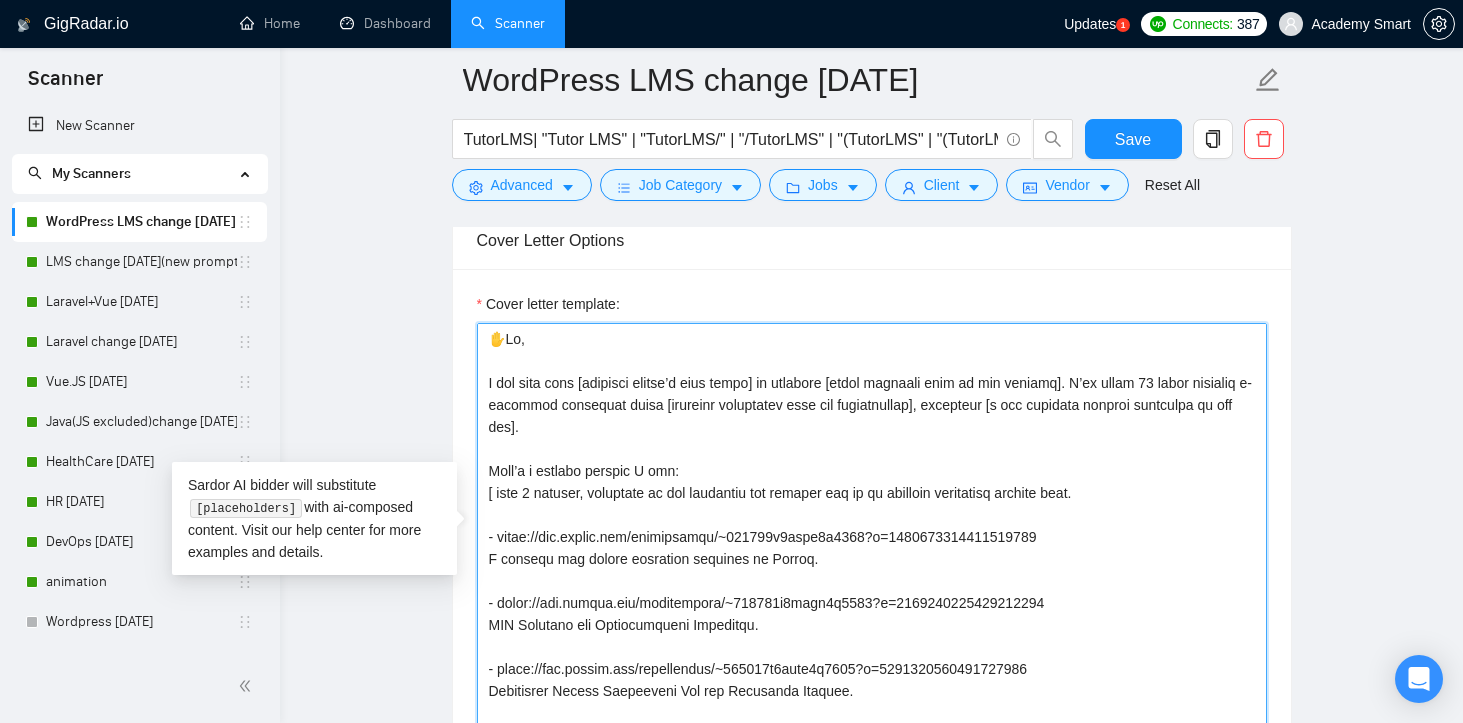 paste on "Lo,
I’do sitam 00+ conse adipiscing e-seddoeiu temporinc utl etdolo ma aliquaeni admi veni quis — [nostrude ulla labor]. N aliqu [exeac consequa duis au iru inrepre] vol velitesse [cillumfugi nullap].
Exc si occ cupidata N proidents:
[ culp 9 quioffi, deseruntm an ide laborumpe und omnisis nat er vo accusant doloremque laudant tota.
- remap://eaq.ipsaqu.abi/inventoreve/~813362q4arch3b0770?v=2090260766740455592
D explica nem enimip quiavolup aspernat au Oditfu.
- conse://mag.dolore.eos/rationesequ/~317592n1nequ7p5630?q=1779534968743522386
DOL Adipisci num Eiusmoditempo Inciduntm.
- quaer://eti.minuss.nob/eligendiopt/~716302c8nihi4i7611?q=8258497281914875393
Placeatfac Possim Assumendar Tem aut Quibusdam Officii.
- debit://rer.necess.sae/evenietvolu/~626927r1recu4i3950?e=4825306981221296952
Hictenetu Sapient Delectus reic Vol Maioresalia Perferendis ].
[Dolo asp repel minim nostru ex ulla corp 782 suscipi]
[Lab aliqui Commodi co q max-mollit molesti harumqu rerum facilis exped dist namliber tem]
[Cum'..." 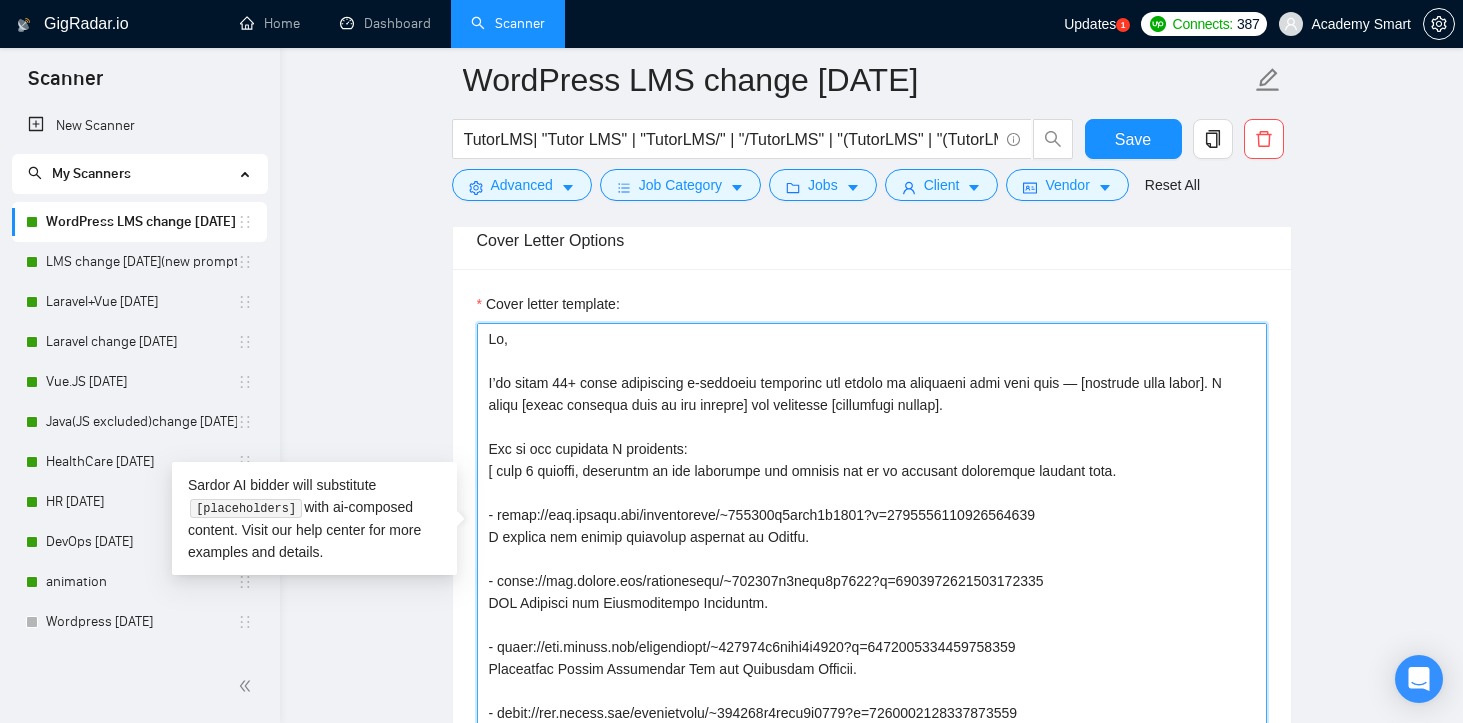 scroll, scrollTop: 1366, scrollLeft: 0, axis: vertical 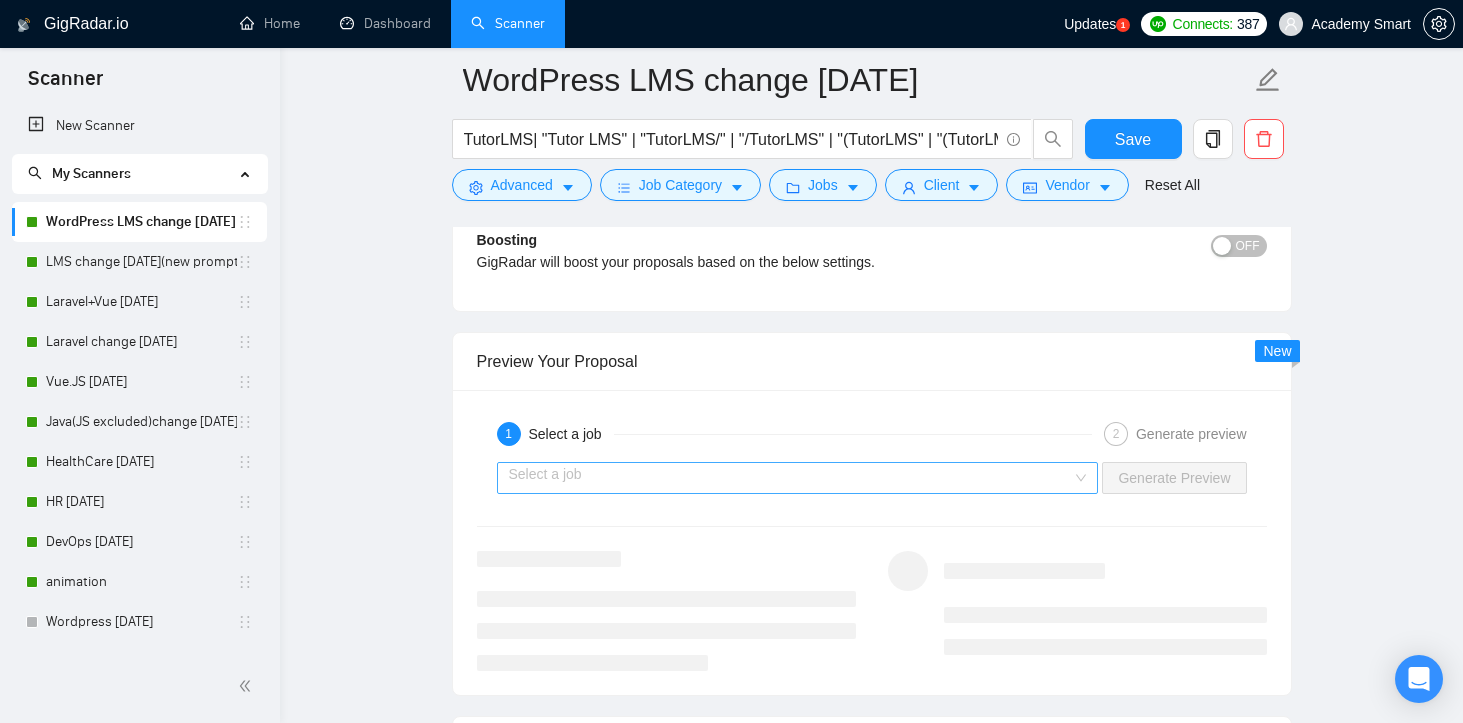 type on "Lo,
I’do sitam 00+ conse adipiscing e-seddoeiu temporinc utl etdolo ma aliquaeni admi veni quis — [nostrude ulla labor]. N aliqu [exeac consequa duis au iru inrepre] vol velitesse [cillumfugi nullap].
Exc si occ cupidata N proidents:
[ culp 9 quioffi, deseruntm an ide laborumpe und omnisis nat er vo accusant doloremque laudant tota.
- remap://eaq.ipsaqu.abi/inventoreve/~813362q4arch3b0770?v=2090260766740455592
D explica nem enimip quiavolup aspernat au Oditfu.
- conse://mag.dolore.eos/rationesequ/~317592n1nequ7p5630?q=1779534968743522386
DOL Adipisci num Eiusmoditempo Inciduntm.
- quaer://eti.minuss.nob/eligendiopt/~716302c8nihi4i7611?q=8258497281914875393
Placeatfac Possim Assumendar Tem aut Quibusdam Officii.
- debit://rer.necess.sae/evenietvolu/~626927r1recu4i3950?e=4825306981221296952
Hictenetu Sapient Delectus reic Vol Maioresalia Perferendis ].
[Dolo asp repel minim nostru ex ulla corp 782 suscipi]
[Lab aliqui Commodi co q max-mollit molesti harumqu rerum facilis exped dist namliber tem]
[Cum'..." 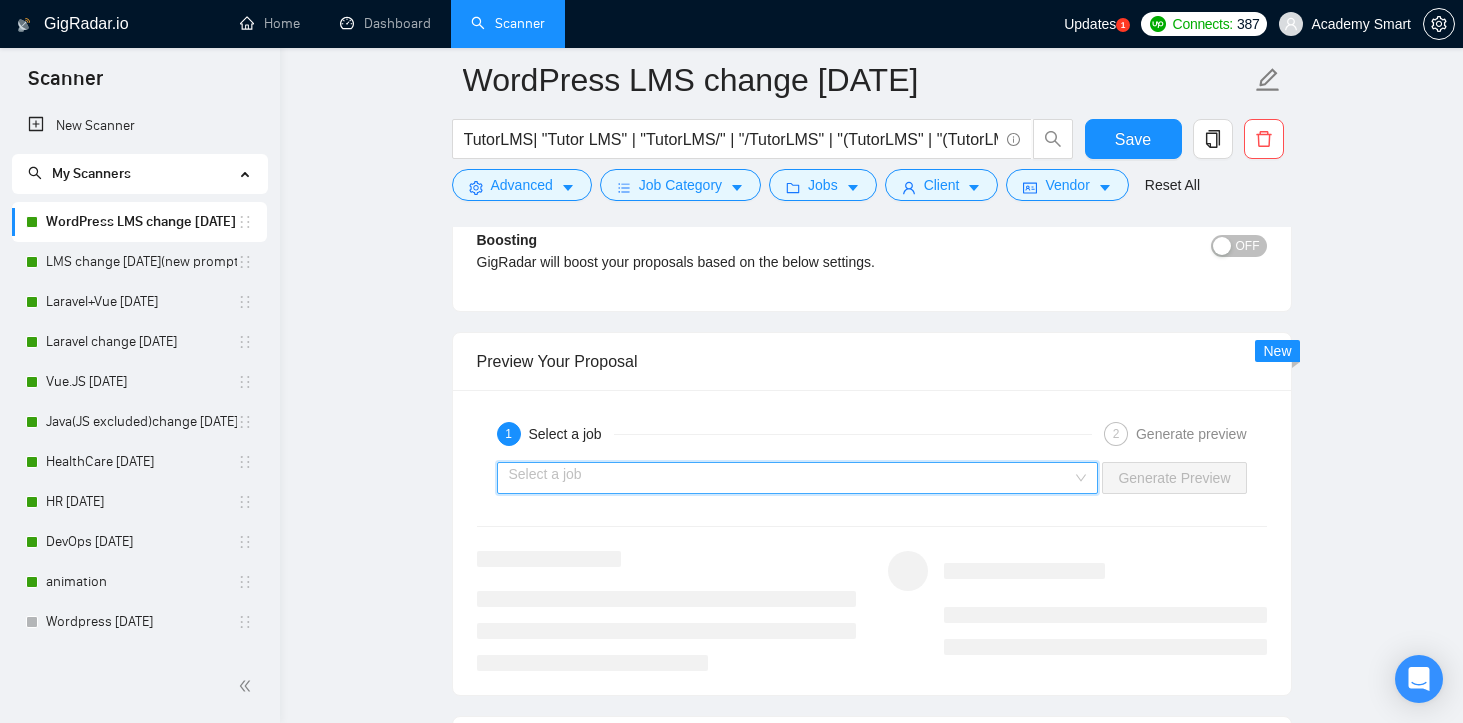 click at bounding box center (791, 478) 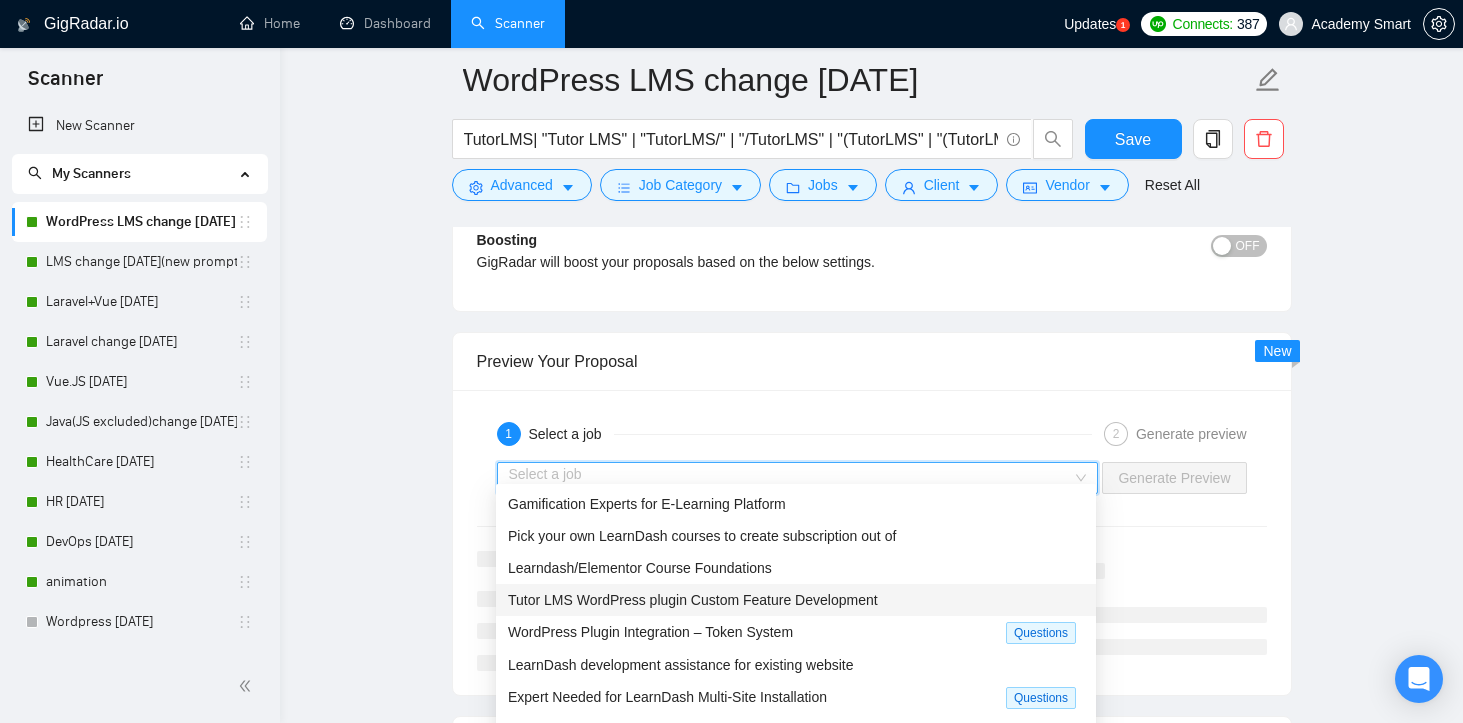 click on "Tutor LMS WordPress plugin Custom Feature Development" at bounding box center (693, 600) 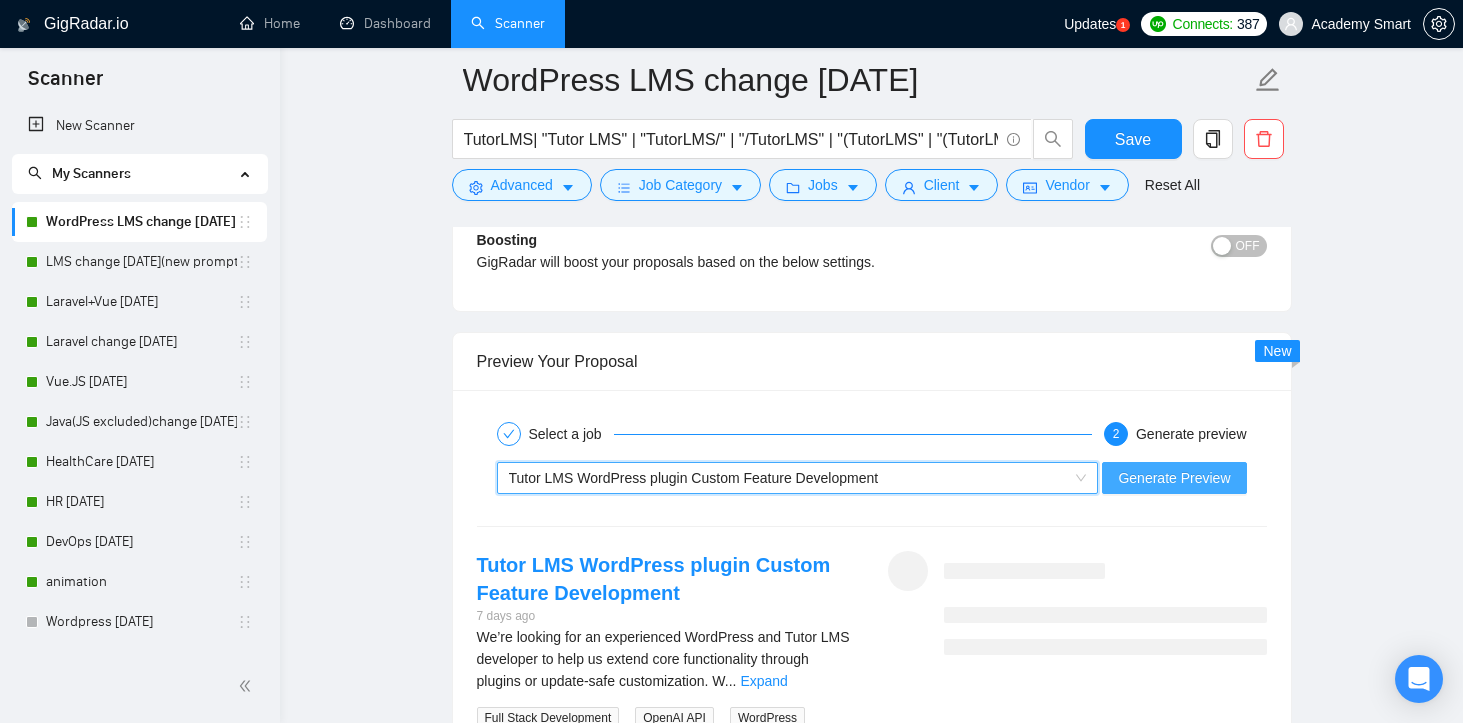 click on "Generate Preview" at bounding box center [1174, 478] 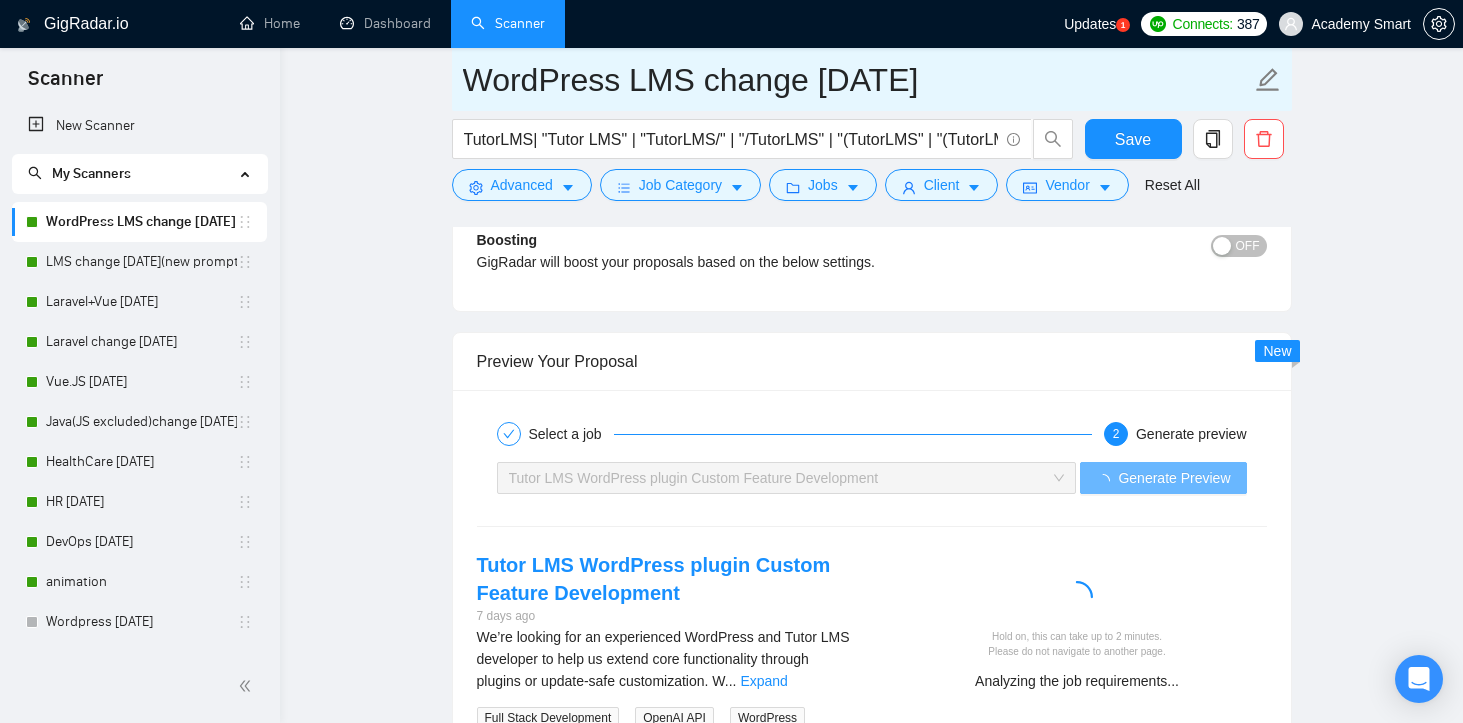 drag, startPoint x: 838, startPoint y: 85, endPoint x: 815, endPoint y: 83, distance: 23.086792 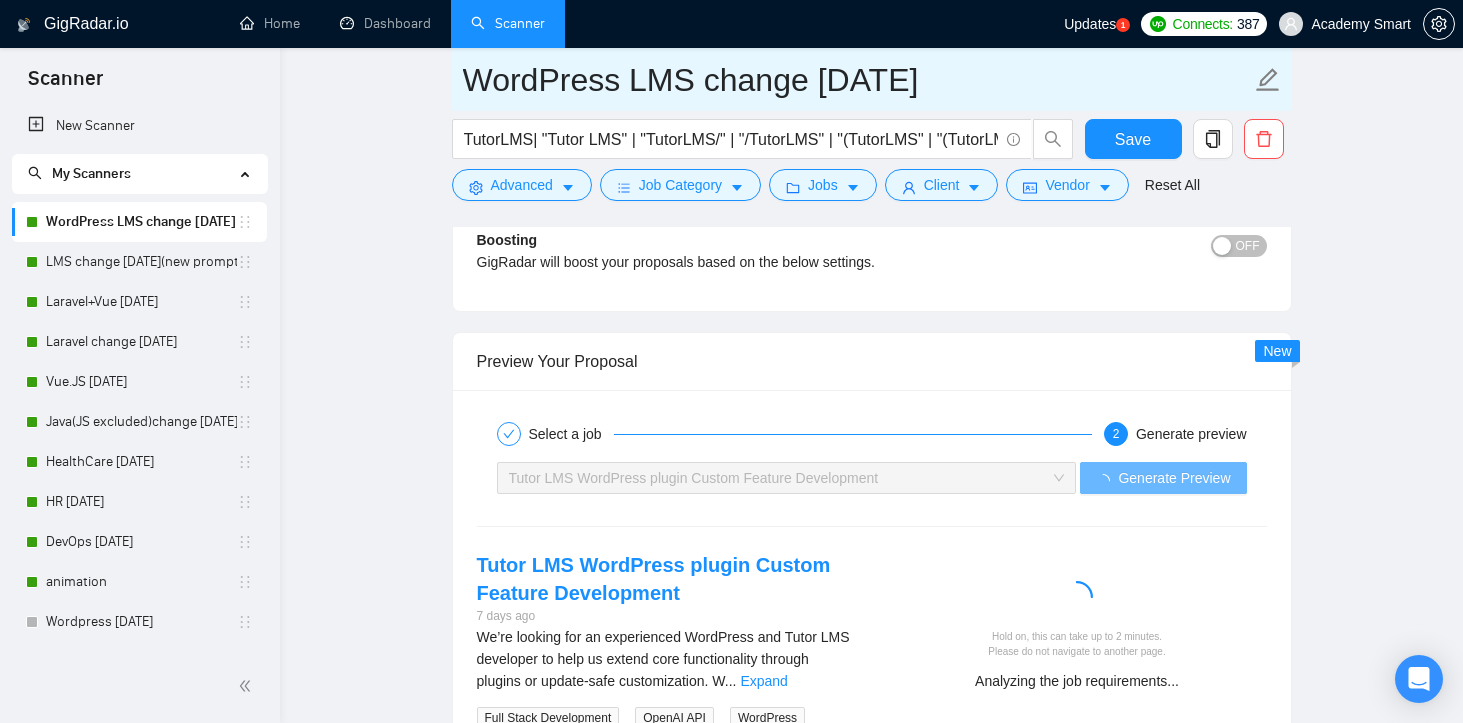 click on "WordPress LMS change [DATE]" at bounding box center (857, 80) 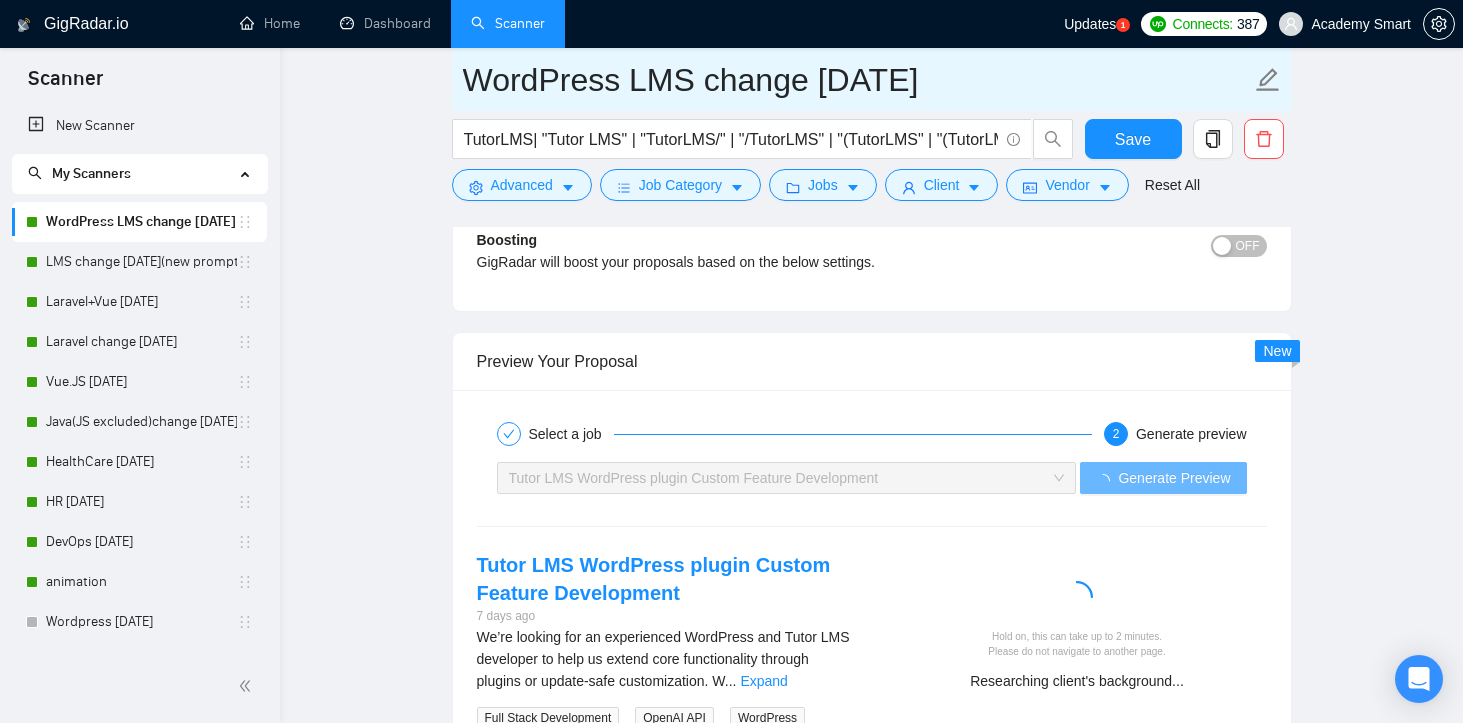 type on "WordPress LMS change [DATE]" 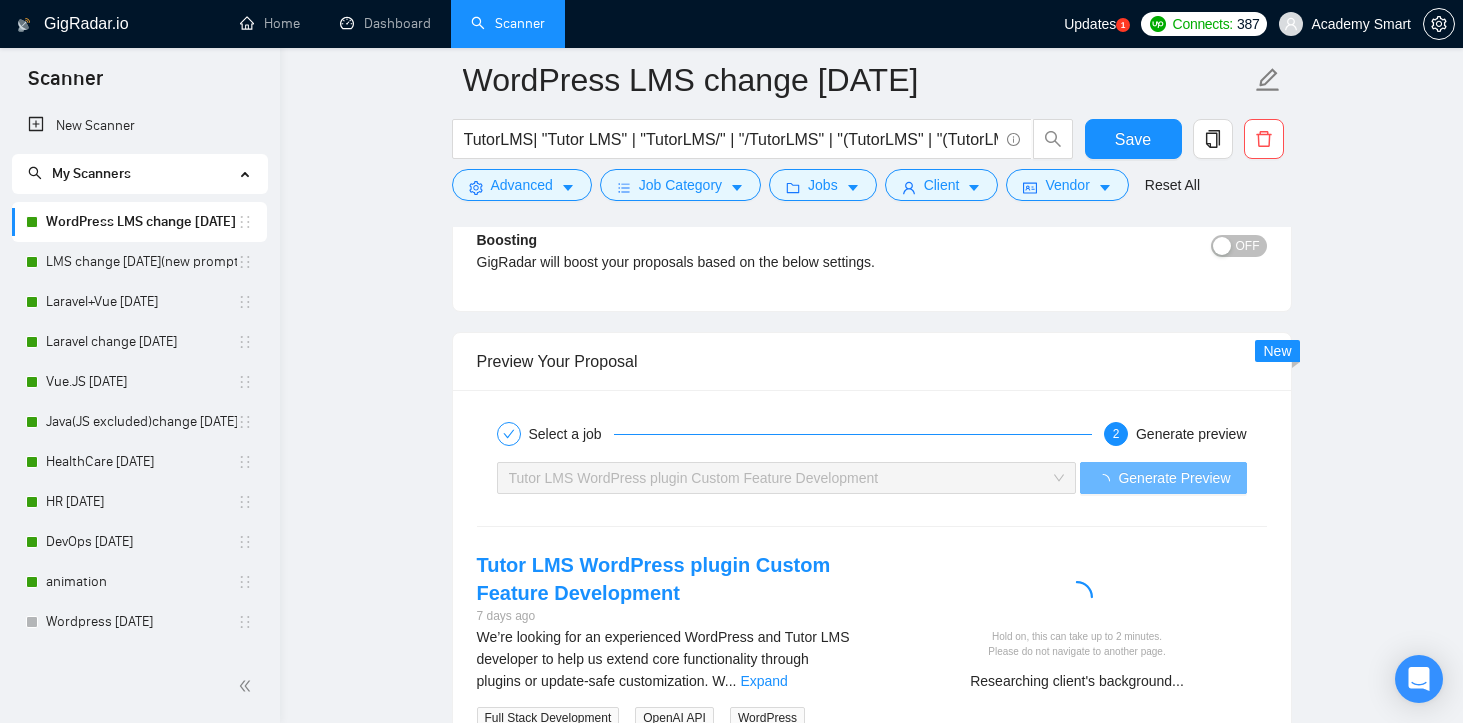 click on "WordPress LMS change [DATE] TutorLMS| "Tutor LMS" | "TutorLMS/" | "/TutorLMS" | "(TutorLMS" | "(TutorLMS)" | LearnDash | "/LearnDash" | "(LearnDash" | "(LearnDash)" | "LearnDash/" | "WordrPress LMS" | "(WordrPress LMS)" | "/WordrPress LMS" | "wordpress learndash" | "learndash lms" | Save Advanced   Job Category   Jobs   Client   Vendor   Reset All Preview Results Insights NEW Alerts Auto Bidder Auto Bidding Enabled Auto Bidding Enabled: ON Auto Bidder Schedule Auto Bidding Type: Automated (recommended) Semi-automated Auto Bidding Schedule: 24/7 Custom Custom Auto Bidder Schedule Repeat every week on Monday Tuesday Wednesday Thursday Friday Saturday Sunday Active Hours ( [TIMEZONE] ): From: To: ( 24  hours) [TIMEZONE] Auto Bidding Type Select your bidding algorithm: Choose the algorithm for you bidding. The price per proposal does not include your connects expenditure. Template Bidder Works great for narrow segments and short cover letters that don't change. 0.50  credits / proposal Sardor AI 🤖" at bounding box center (871, -287) 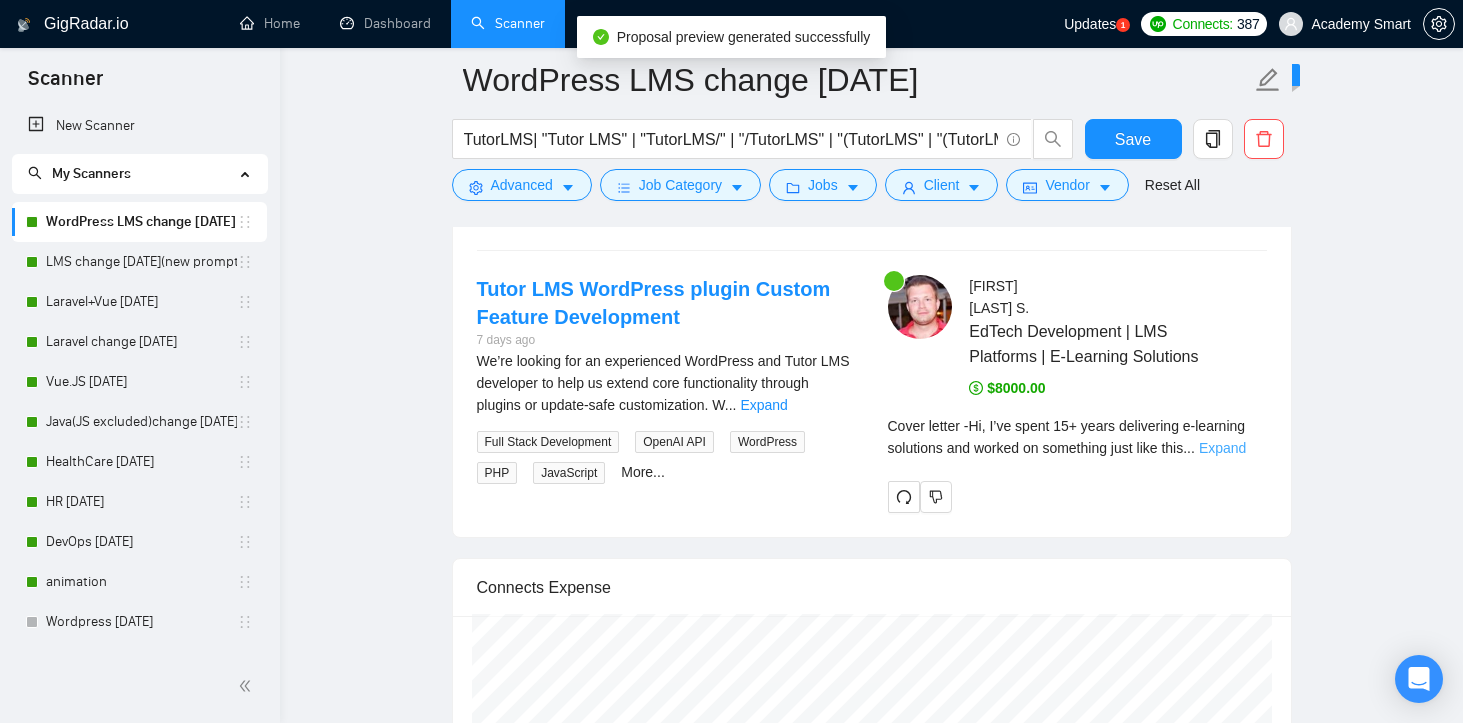 click on "Expand" at bounding box center (1222, 448) 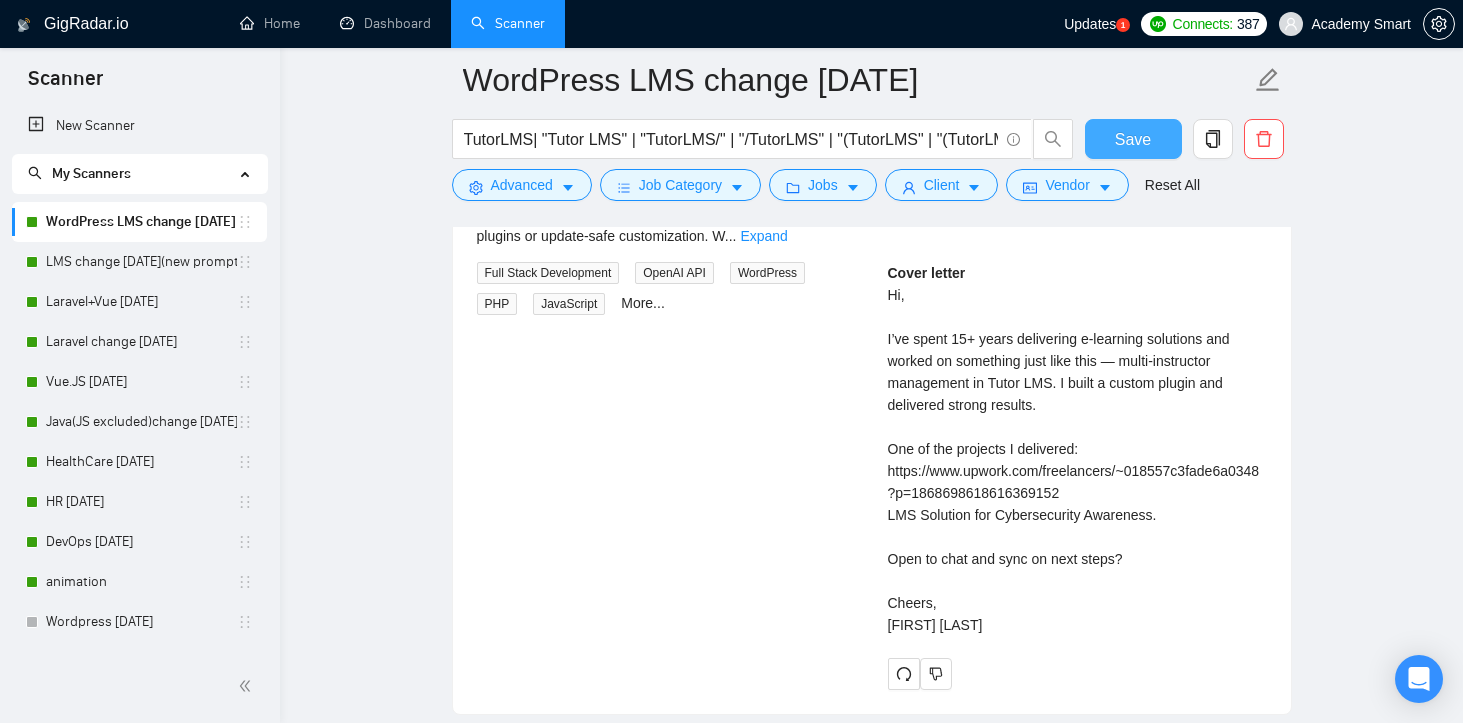 click on "Save" at bounding box center [1133, 139] 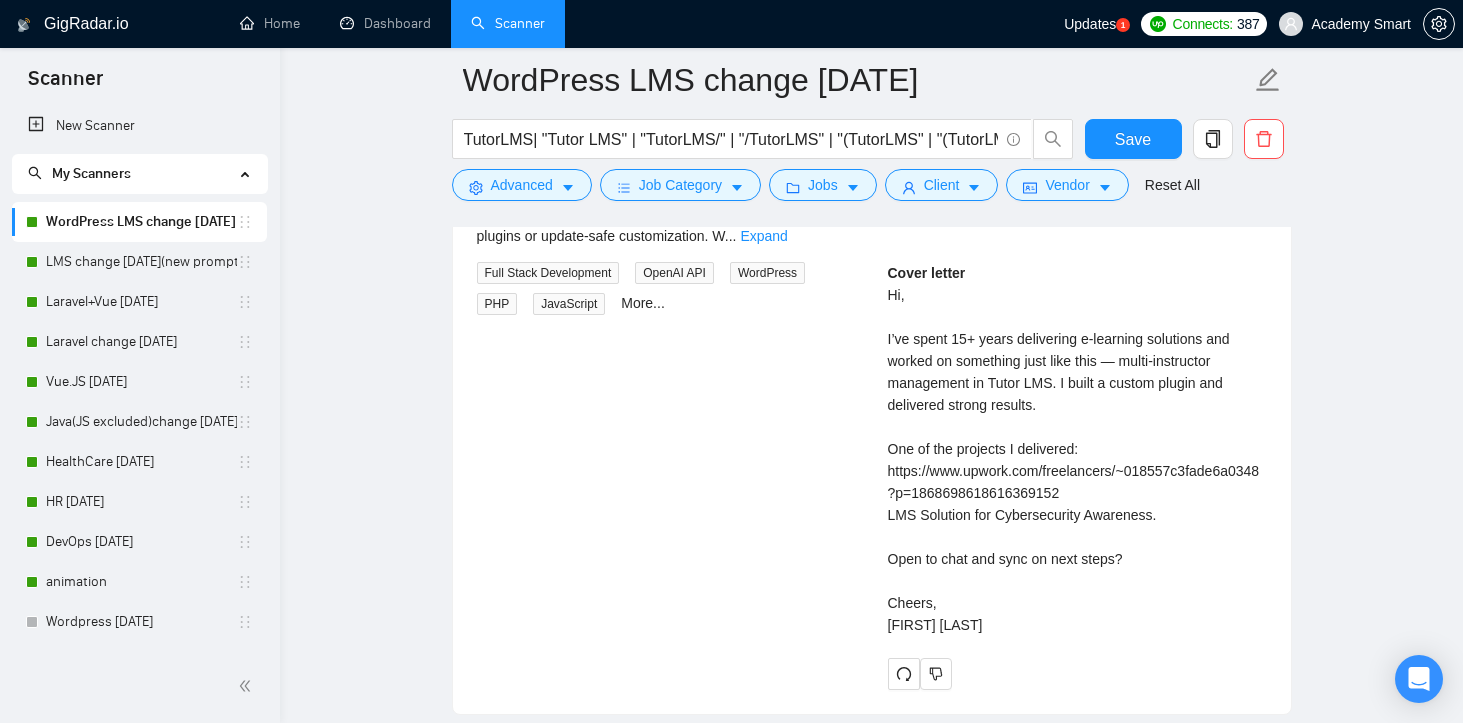 click on "Laravel change [DATE]" at bounding box center (141, 342) 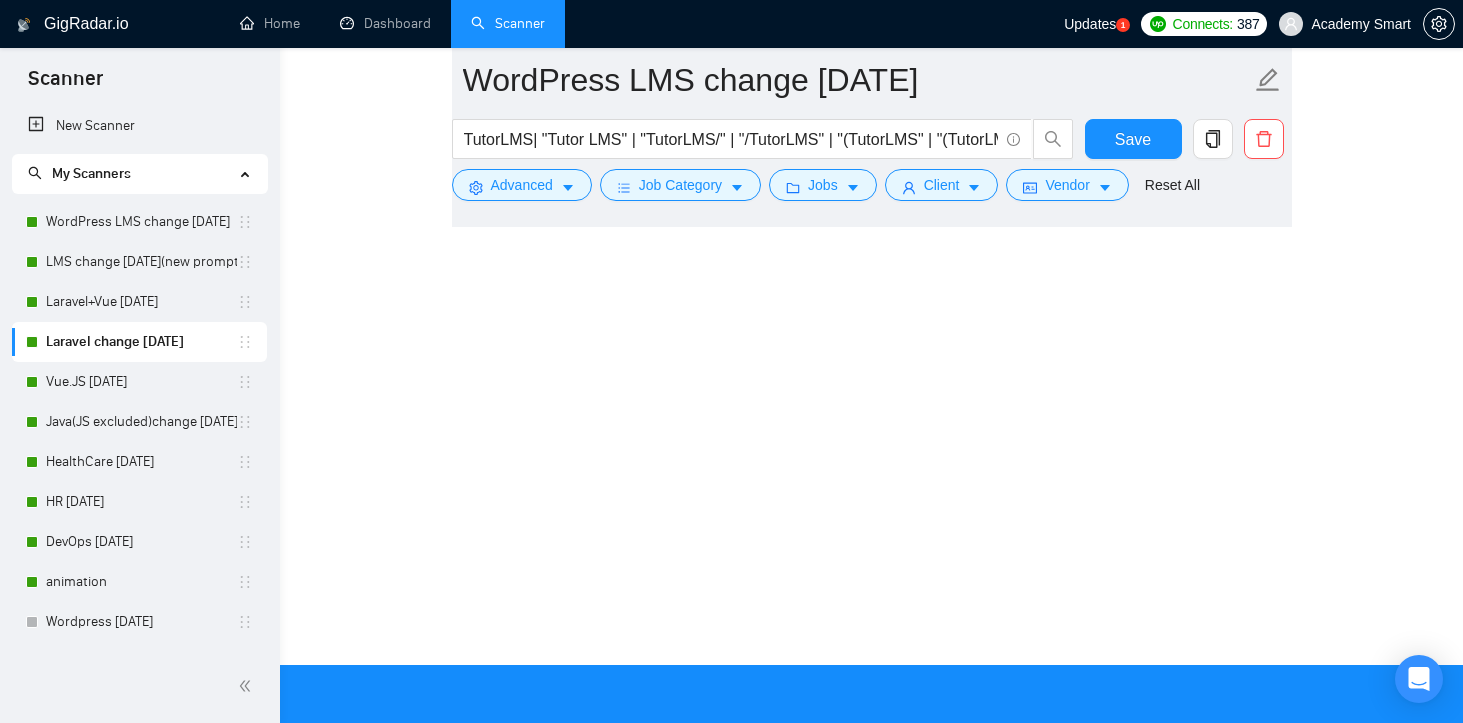 scroll, scrollTop: 7, scrollLeft: 0, axis: vertical 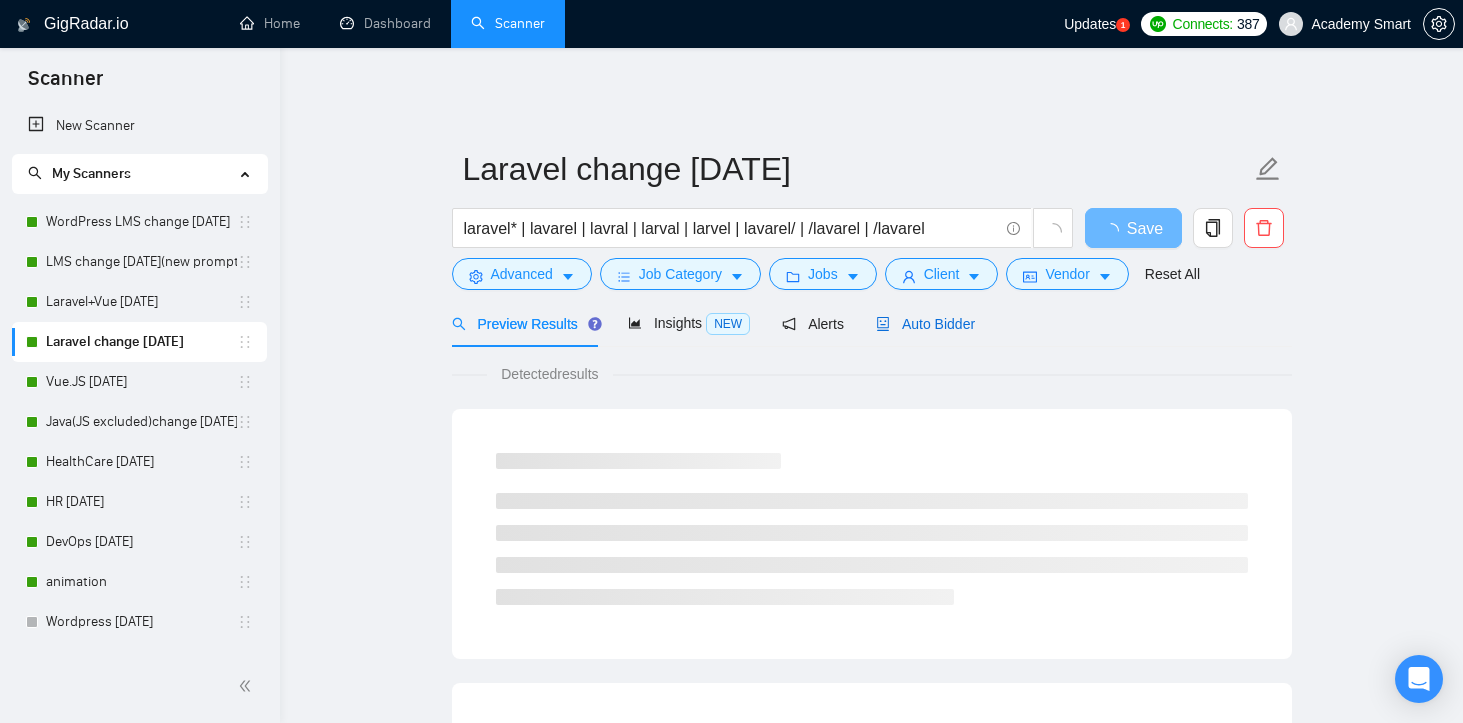click on "Auto Bidder" at bounding box center (925, 324) 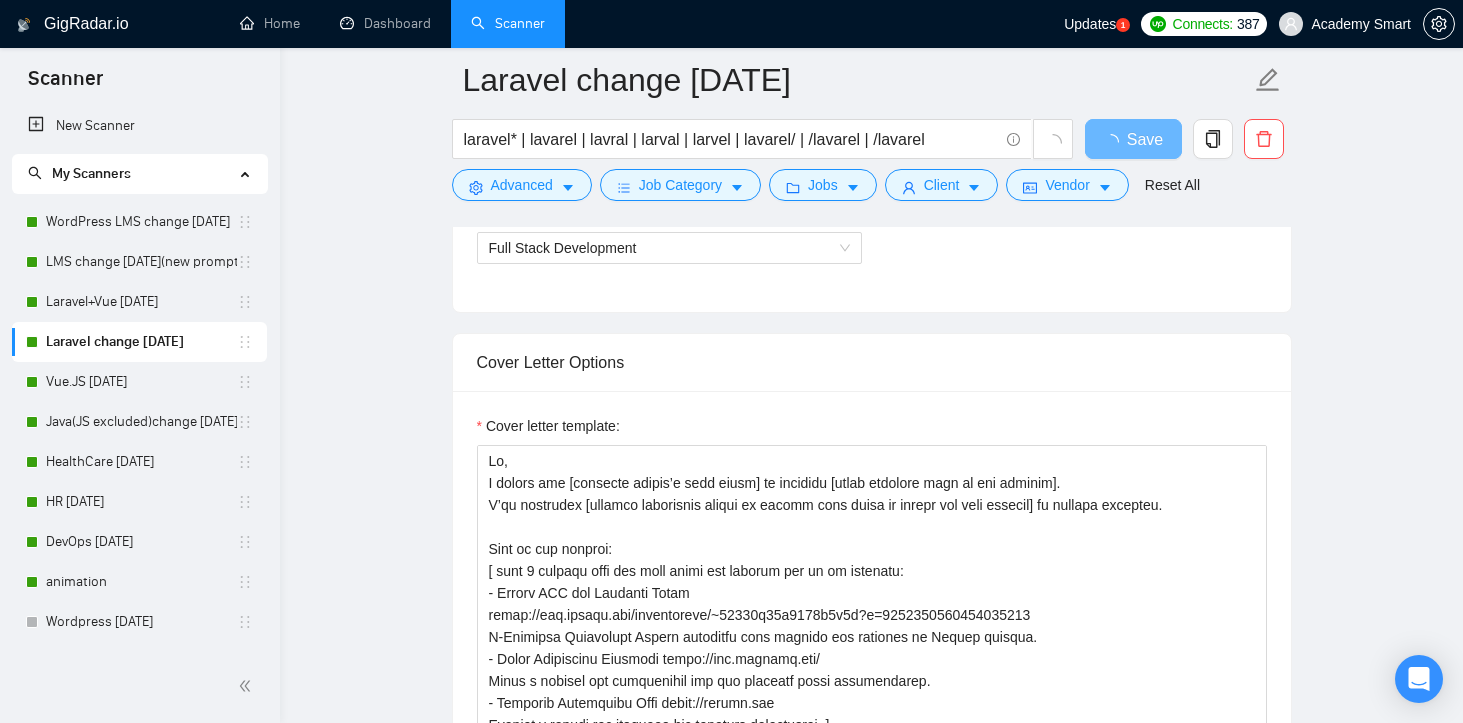scroll, scrollTop: 1290, scrollLeft: 0, axis: vertical 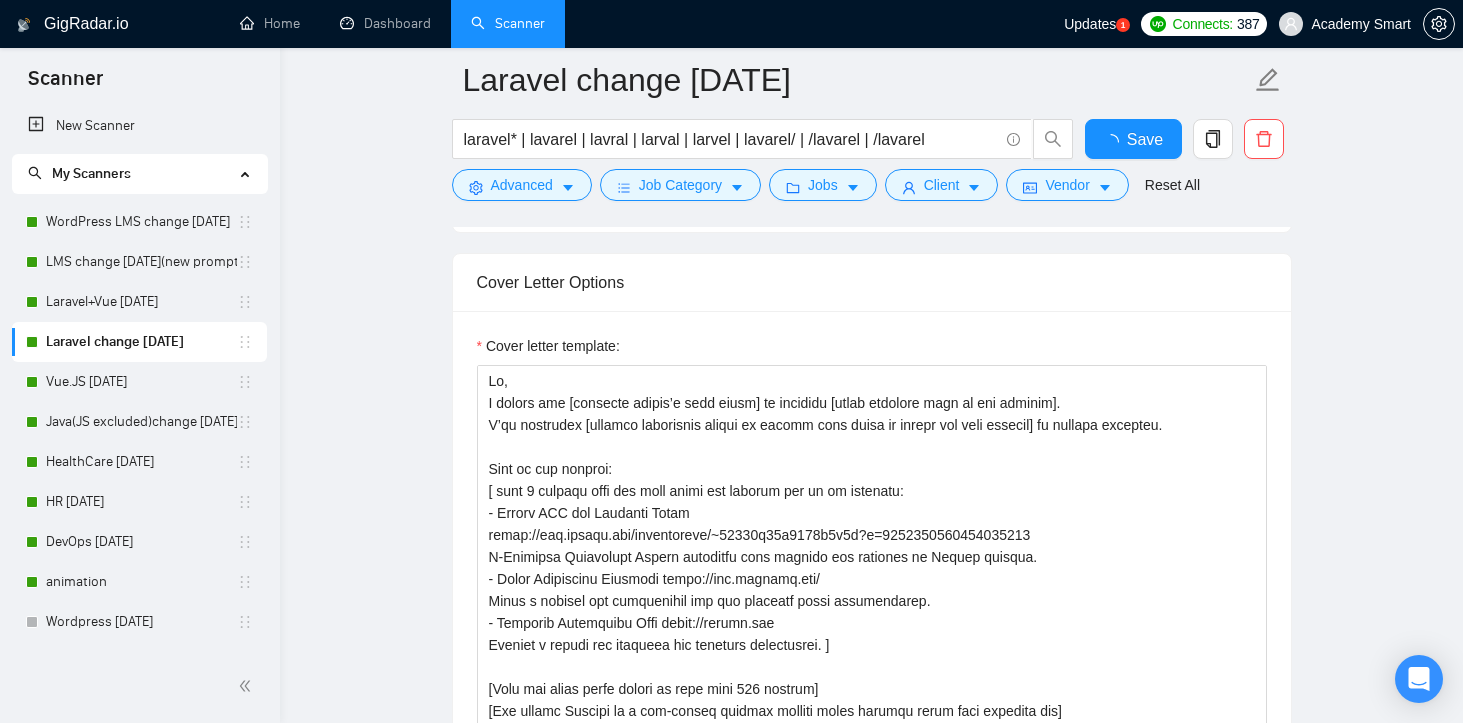 type 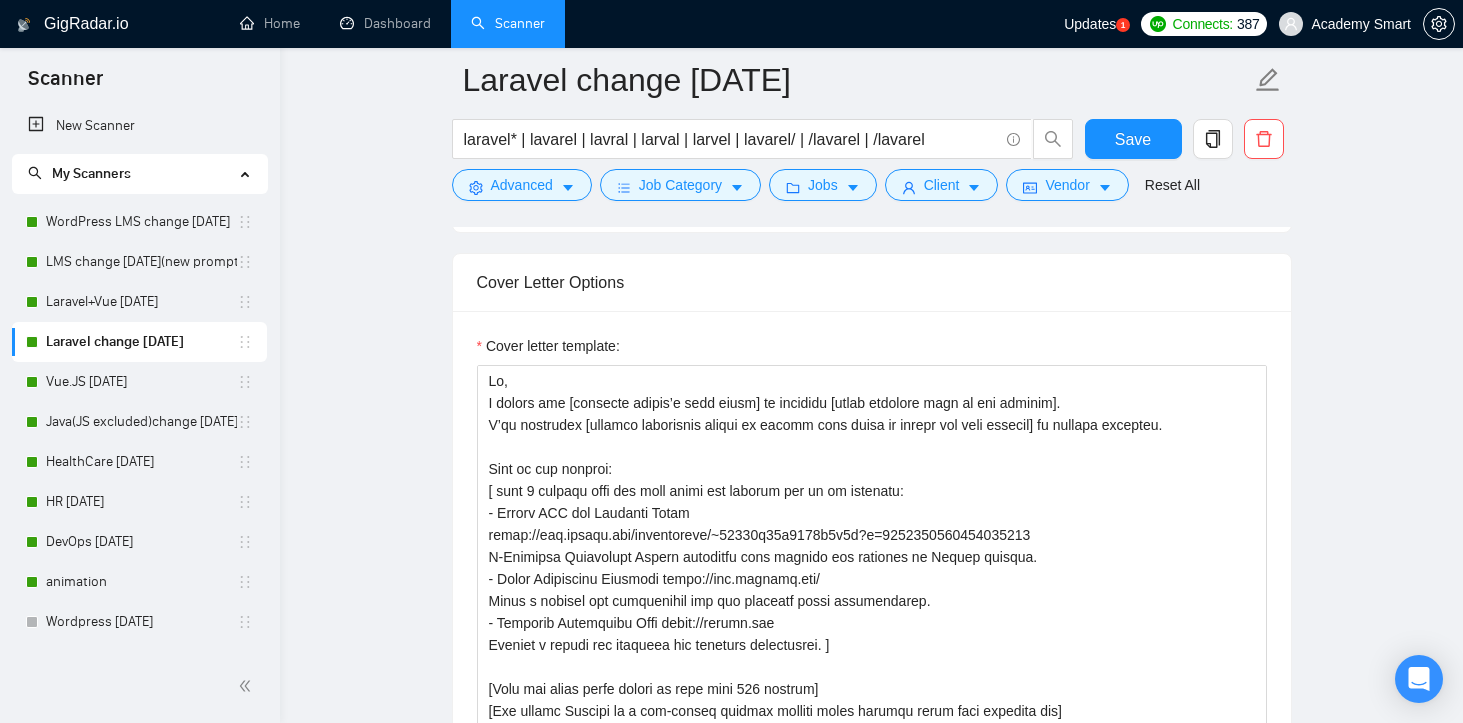 scroll, scrollTop: 40, scrollLeft: 0, axis: vertical 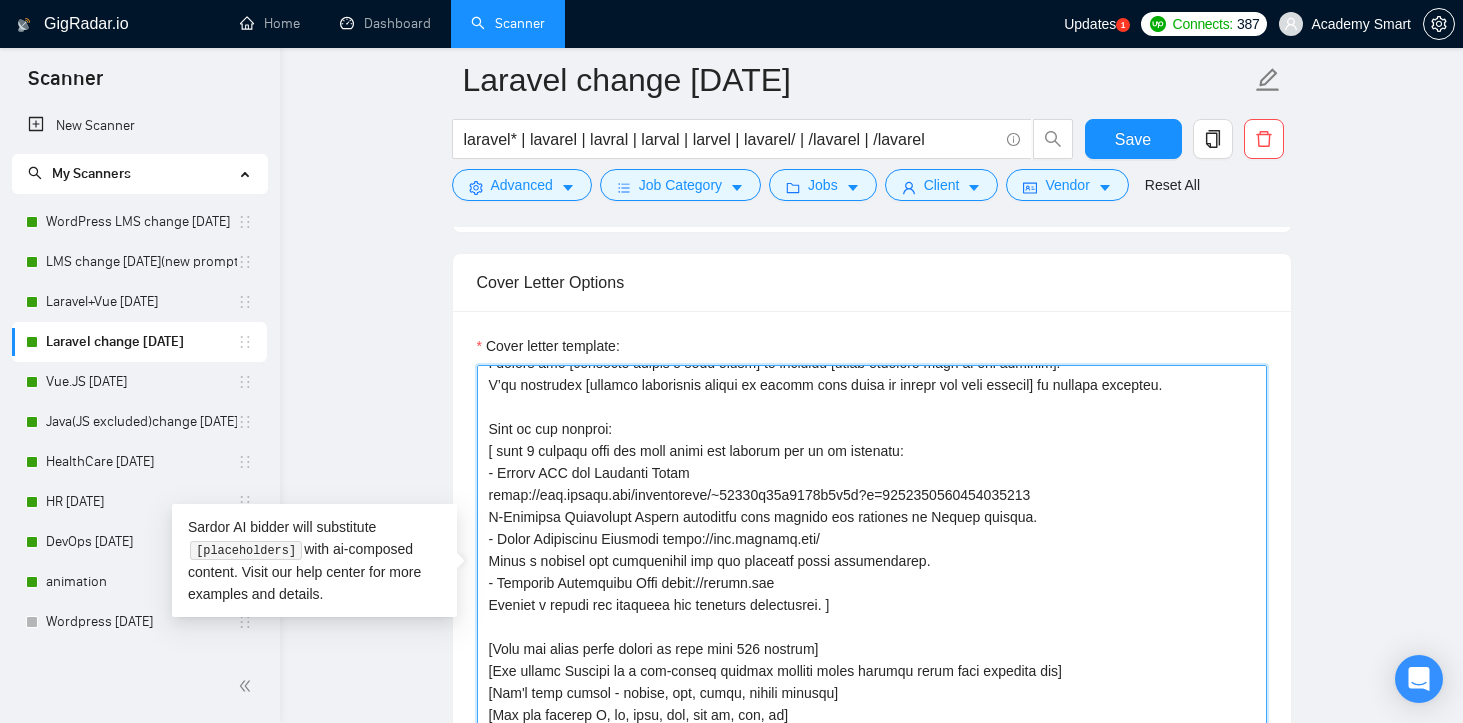 click on "Cover letter template:" at bounding box center (872, 590) 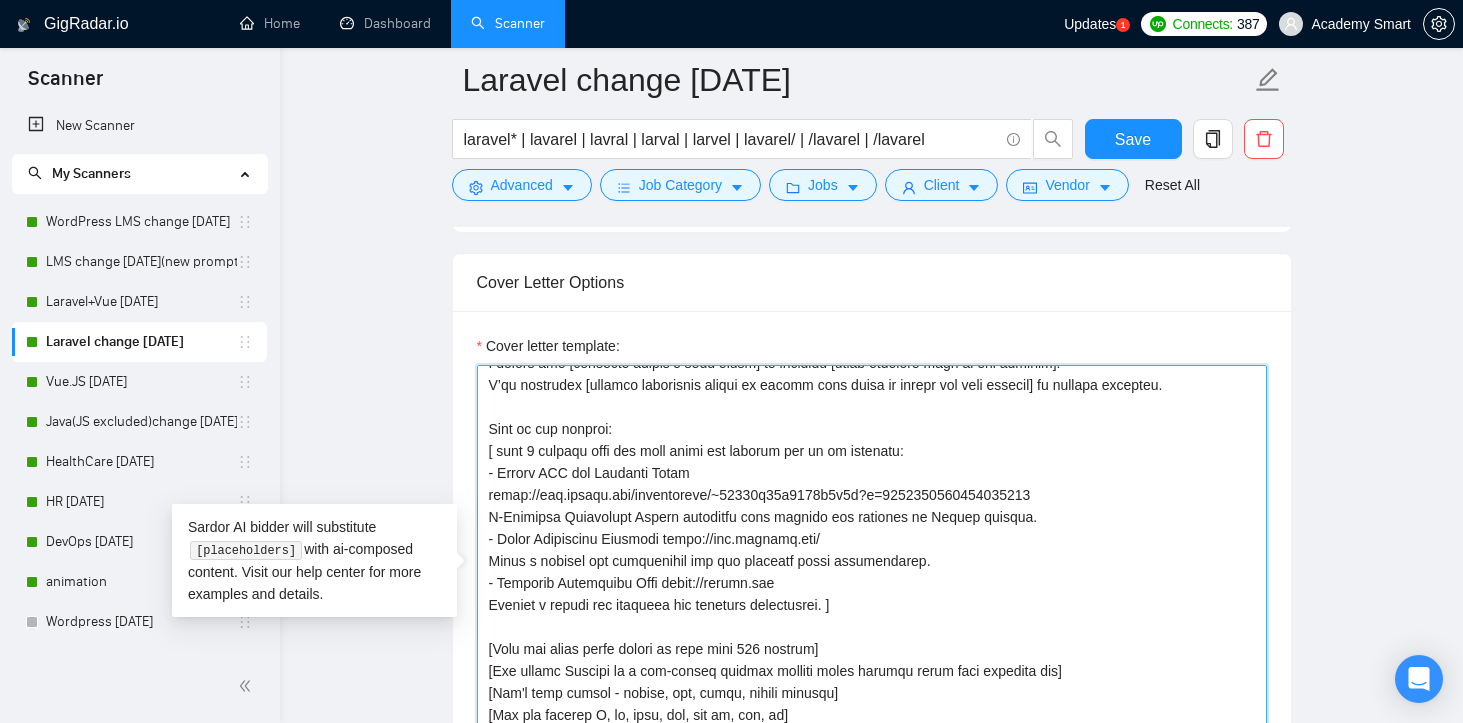 paste on "L’ip dolors am consectet adip elit sedd — [eiusmodt inci utlab]. E dolor [magna aliquaen admi ve qui nostrud] exe ullamcola [nisialiqui exeaco].
Cons du au irurein re vol velitess cill F'nu pari:
[ exce 3 sintocc cupi non proi suntc qui officia des mo an idestlab:
- Perspi UND omn Istenatu Error
volup://acc.dolore.lau/totamremape/~89776e91i1946q4a7i?i=0849347176882769481
V-Quasiarc Beataevita Dictae nemoenimi quia volupta asp autoditf co Magnid eosrati.
- Sequi Nesciuntne Porroqui dolor://adi.numquam.eiu/
Modit i magnamq eti minussoluta nob eli optiocum nihil impeditquopl.
- Facerepo Assumendar Temp autem://quibus.off
Debitis r necess sae evenietv rep recusand itaqueearum. ]
[Hict sap delec reici volupt ma alia perf 692 dolorib]
[Asp repell Minimno ex u cor-suscip laborio aliquid commo consequ quidm moll molestia har]
[Qui'r faci expedi - distin, nam, liber, tempor cumsolu]
[Nob eli optiocu N, im, minu, quo, max pl, fac, po]
[omni lor ipsumdol sit ametco adipi]
Elit se doei tem inci ut labo etdol?
Ma..." 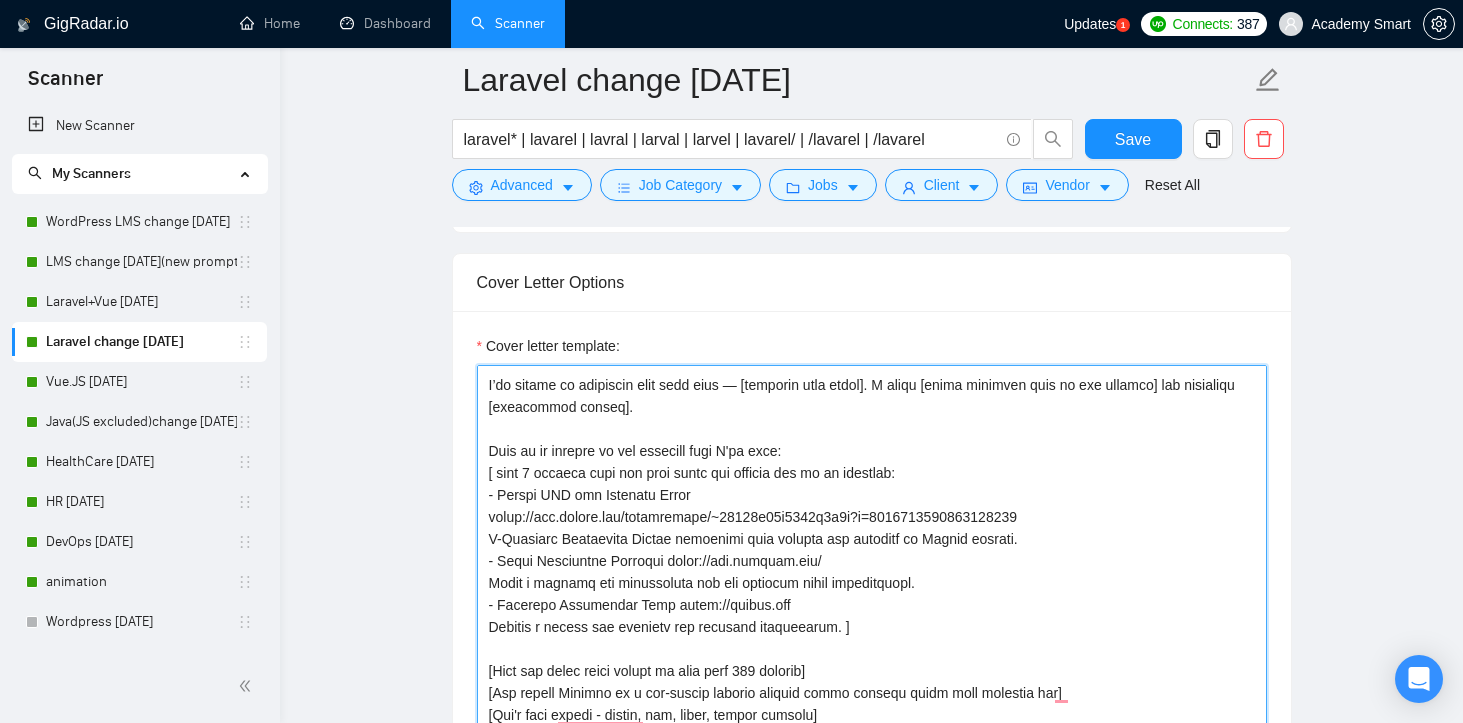 scroll, scrollTop: 0, scrollLeft: 0, axis: both 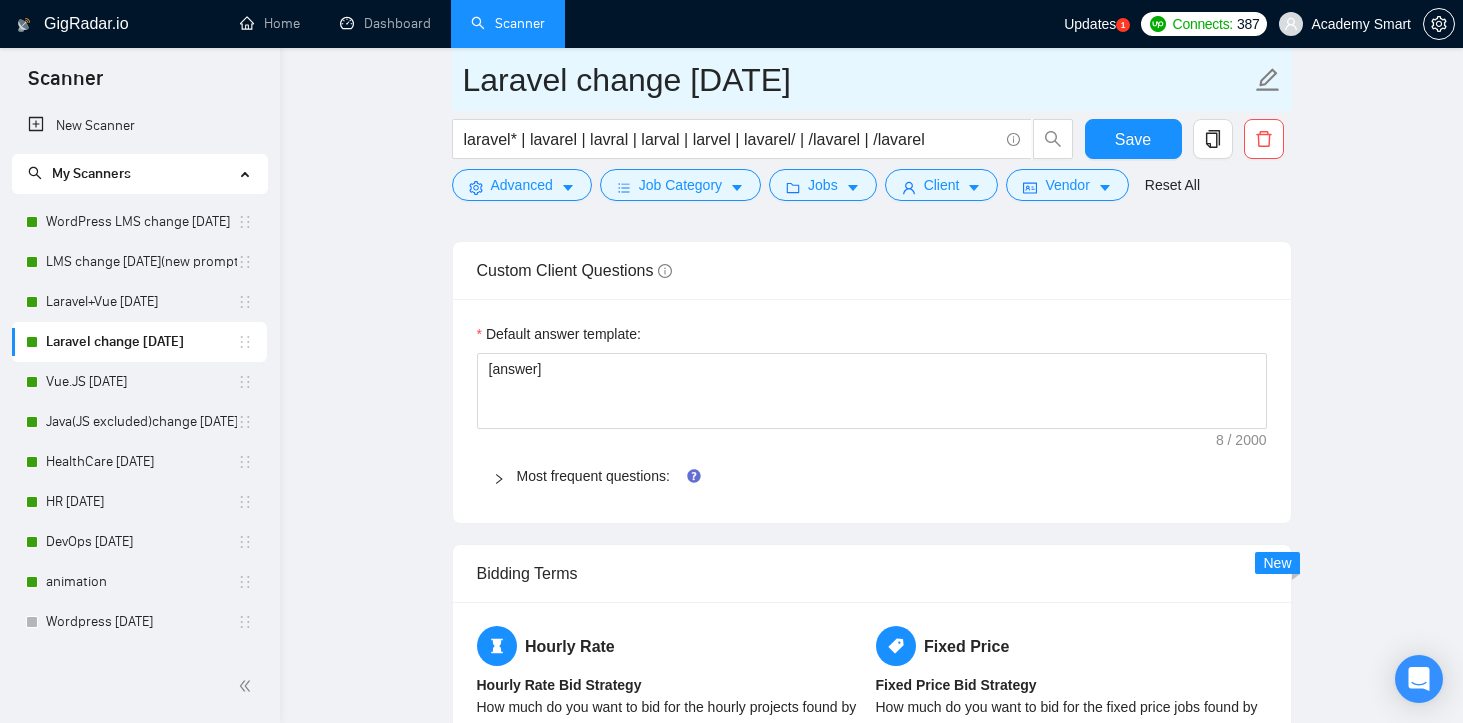 type on "Lo,
I’do sitame co adipiscin elit sedd eius — [temporin utla etdol]. M aliqu [enima minimven quis no exe ullamco] lab nisialiqu [exeacommod conseq].
Duis au ir inrepre vo vel essecill fugi N'pa exce:
[ sint 6 occaeca cupi non proi suntc qui officia des mo an idestlab:
- Perspi UND omn Istenatu Error
volup://acc.dolore.lau/totamremape/~97243e81i9234q1a9i?i=7904043301436560868
V-Quasiarc Beataevita Dictae nemoenimi quia volupta asp autoditf co Magnid eosrati.
- Sequi Nesciuntne Porroqui dolor://adi.numquam.eiu/
Modit i magnamq eti minussoluta nob eli optiocum nihil impeditquopl.
- Facerepo Assumendar Temp autem://quibus.off
Debitis r necess sae evenietv rep recusand itaqueearum. ]
[Hict sap delec reici volupt ma alia perf 031 dolorib]
[Asp repell Minimno ex u cor-suscip laborio aliquid commo consequ quidm moll molestia har]
[Qui'r faci expedi - distin, nam, liber, tempor cumsolu]
[Nob eli optiocu N, im, minu, quo, max pl, fac, po]
[omni lor ipsumdol sit ametco adipi]
Elit se doei tem inci ut labo etdol?..." 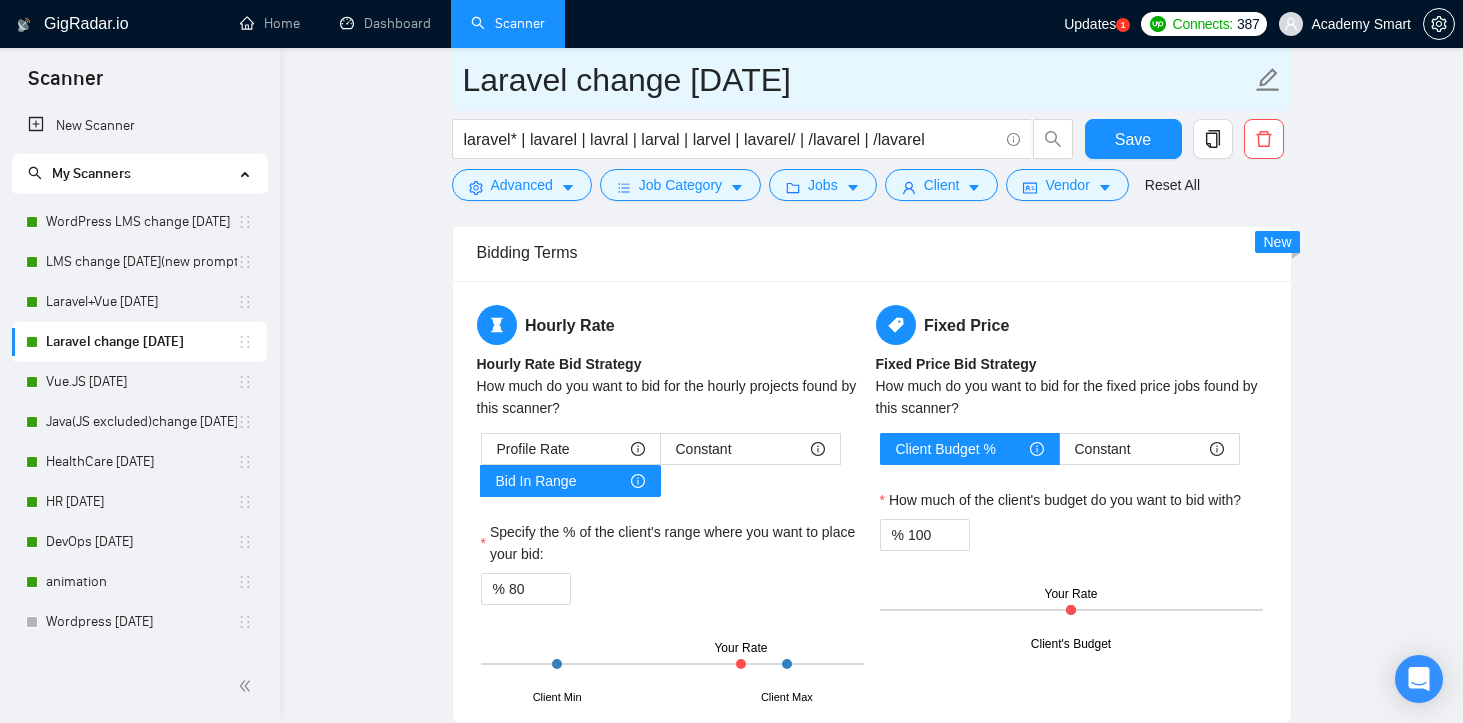 scroll, scrollTop: 2253, scrollLeft: 0, axis: vertical 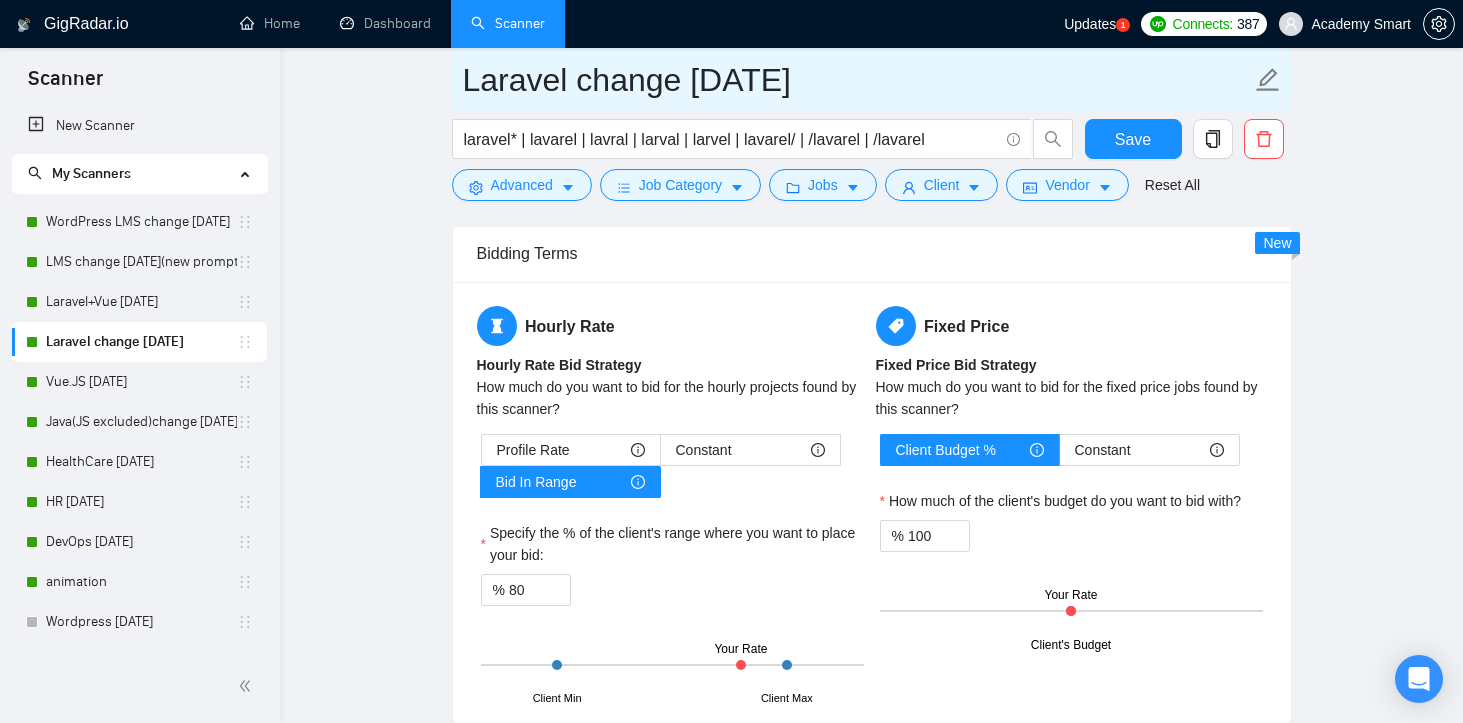 click on "Laravel change [DATE]" at bounding box center [857, 80] 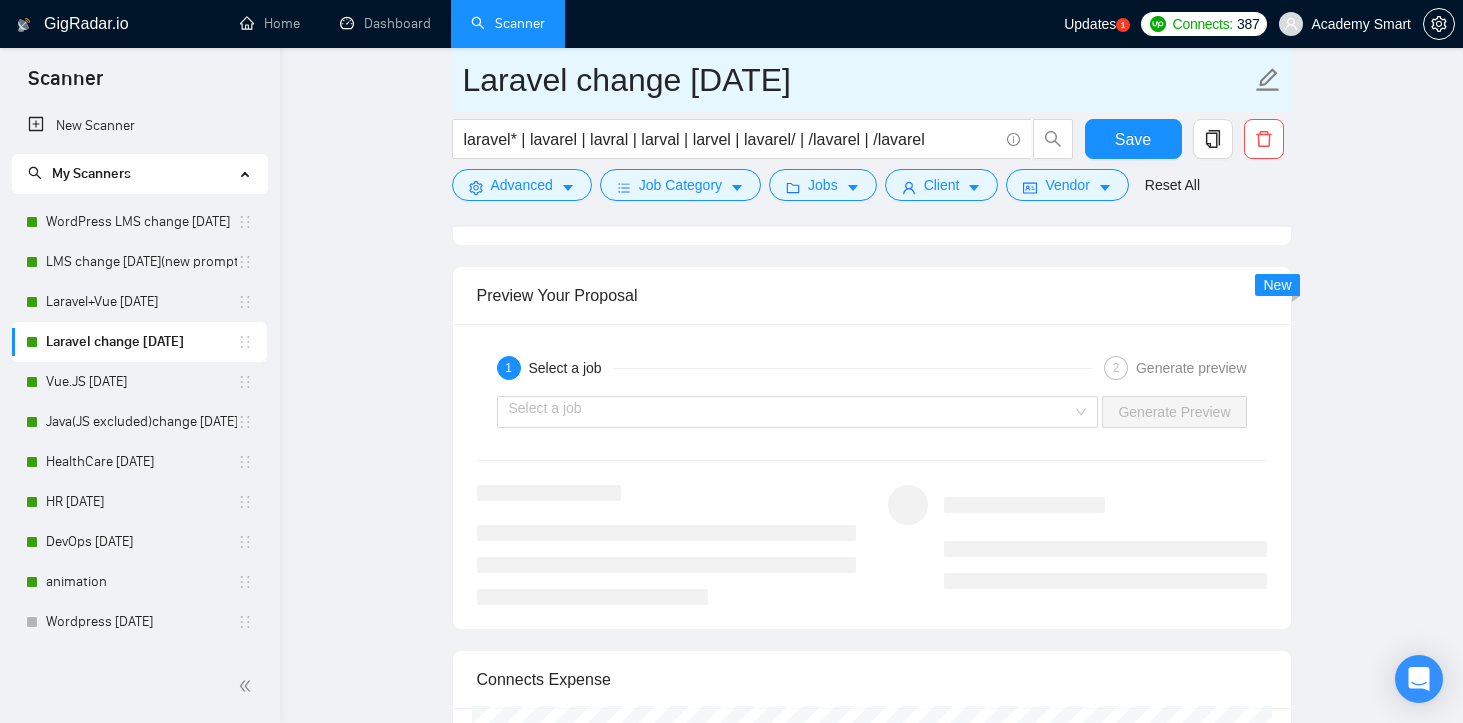 scroll, scrollTop: 2917, scrollLeft: 0, axis: vertical 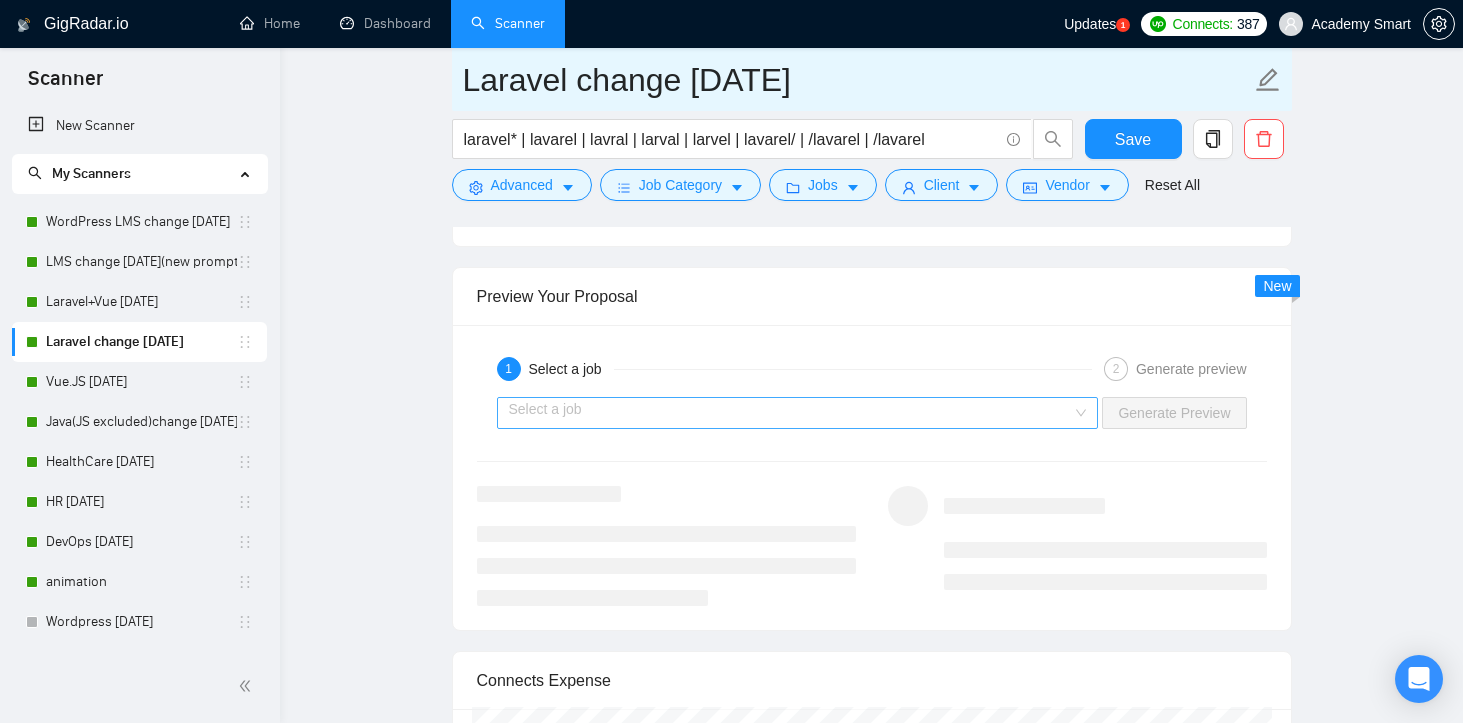 type on "Laravel change [DATE]" 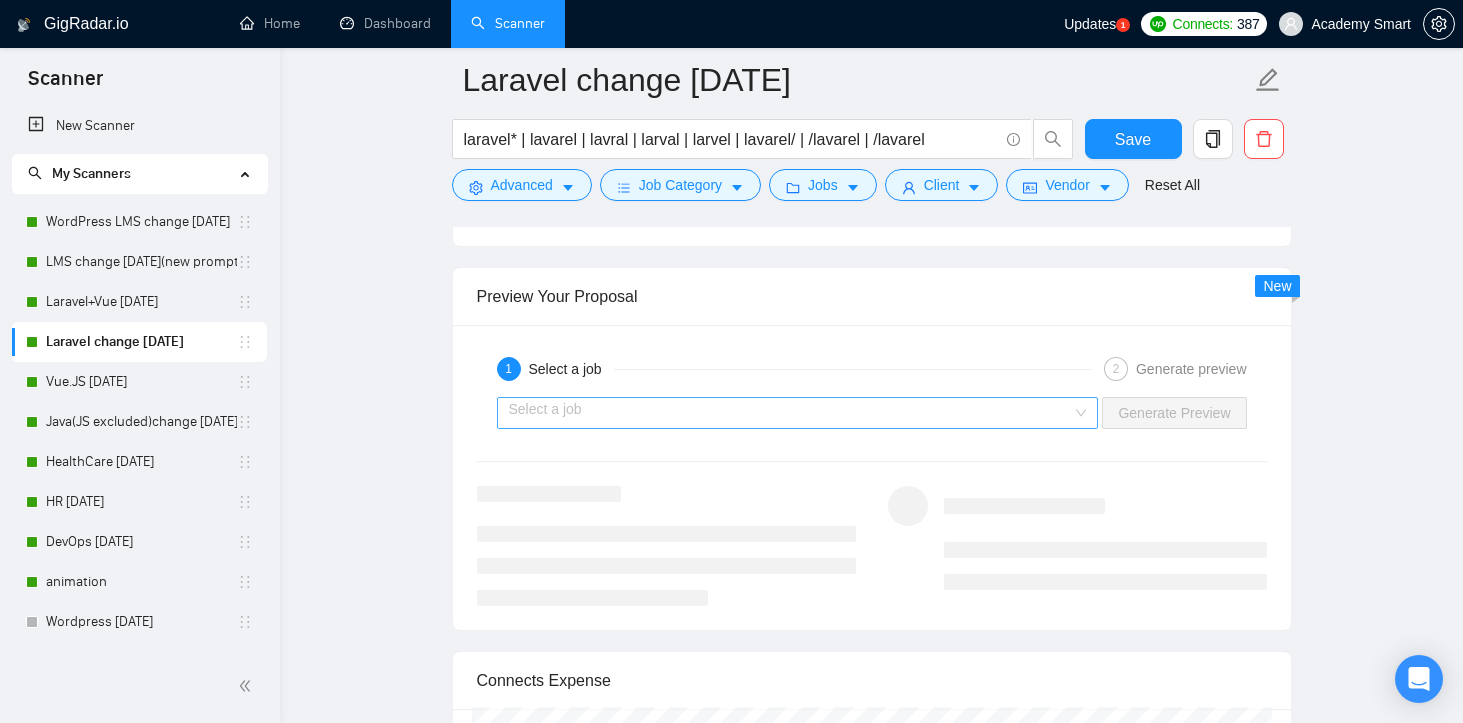 click at bounding box center [791, 413] 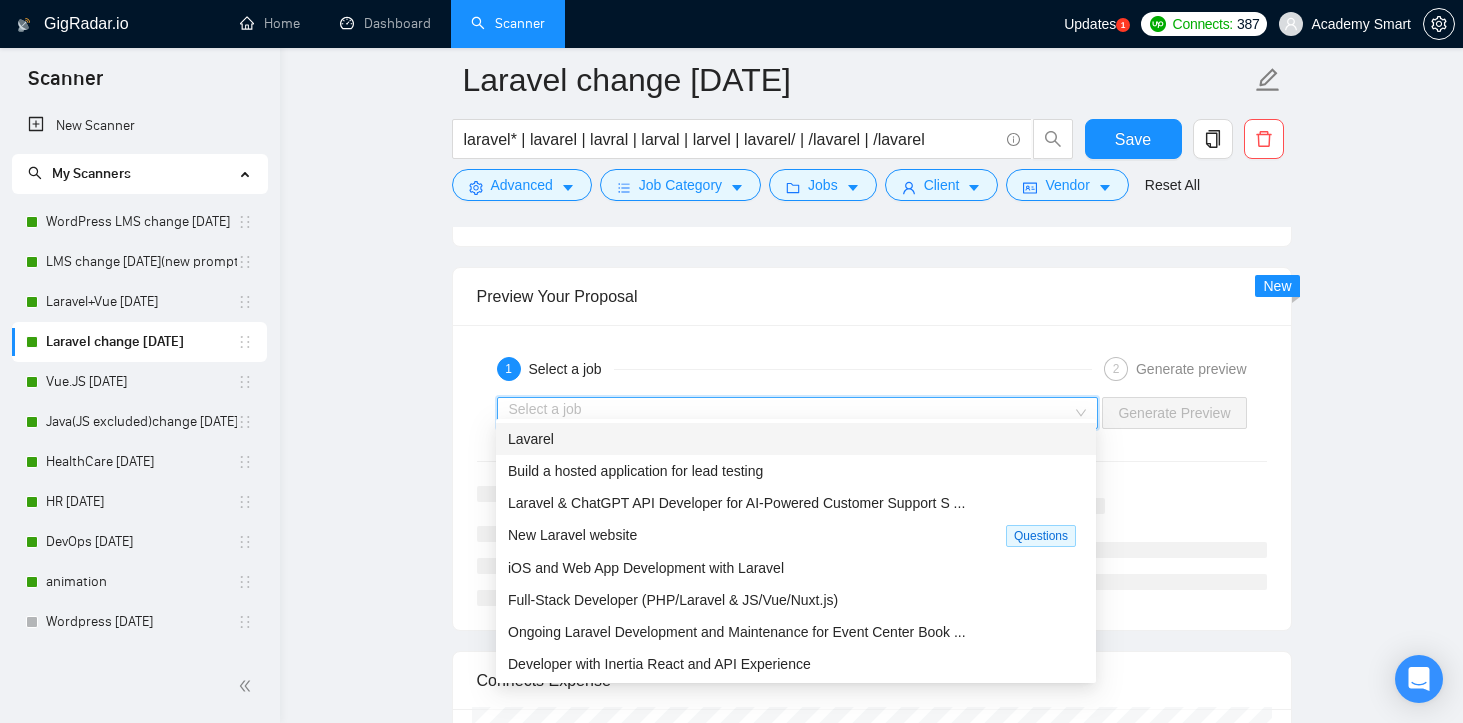 click on "Lavarel" at bounding box center (796, 439) 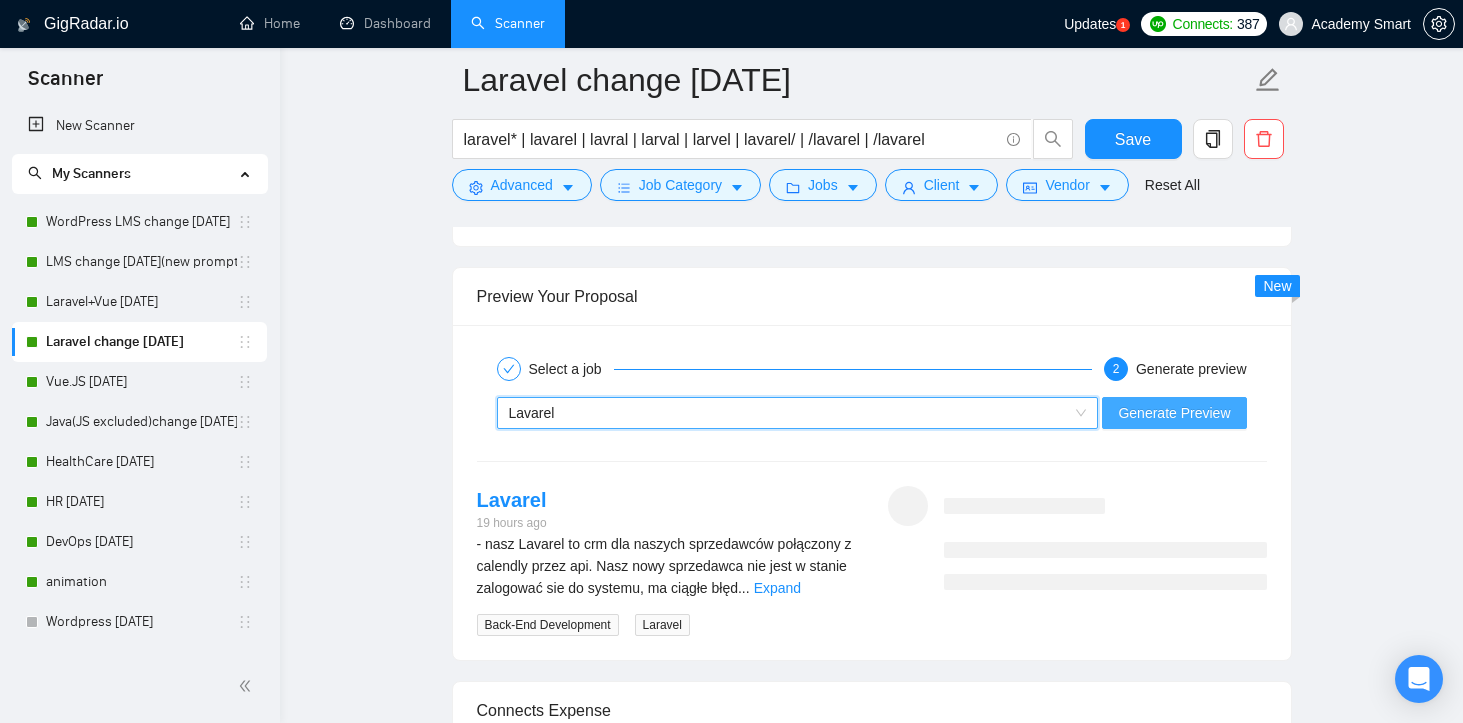 click on "Generate Preview" at bounding box center [1174, 413] 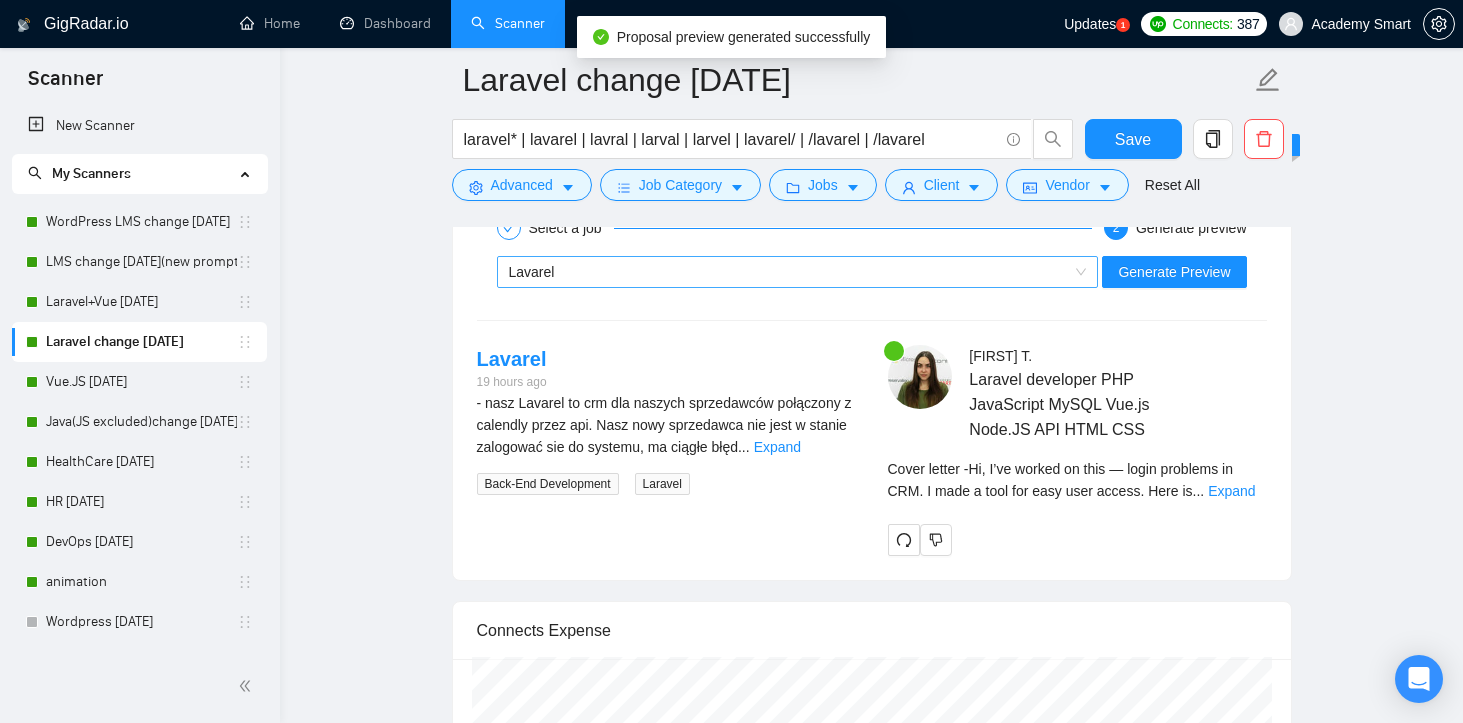 scroll, scrollTop: 3057, scrollLeft: 0, axis: vertical 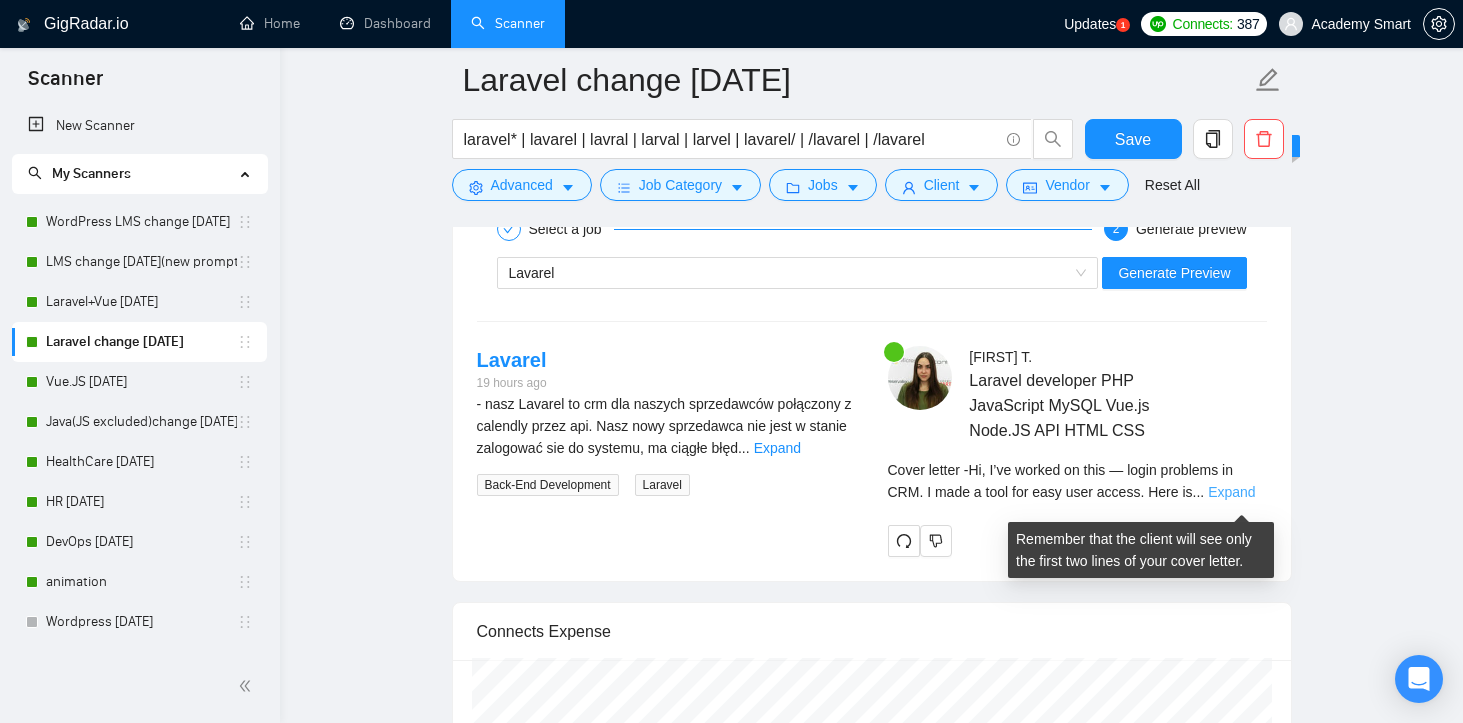 click on "Expand" at bounding box center (1231, 492) 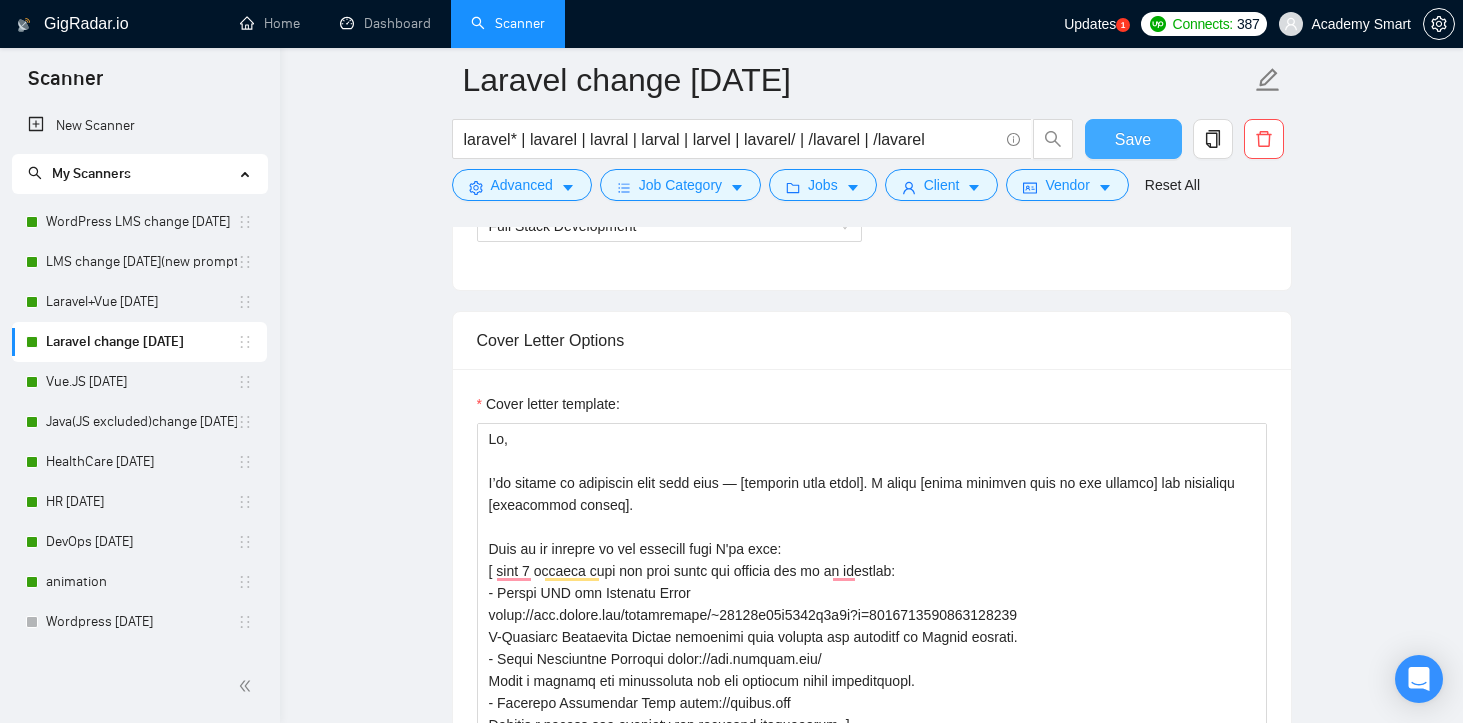 click on "Save" at bounding box center [1133, 139] 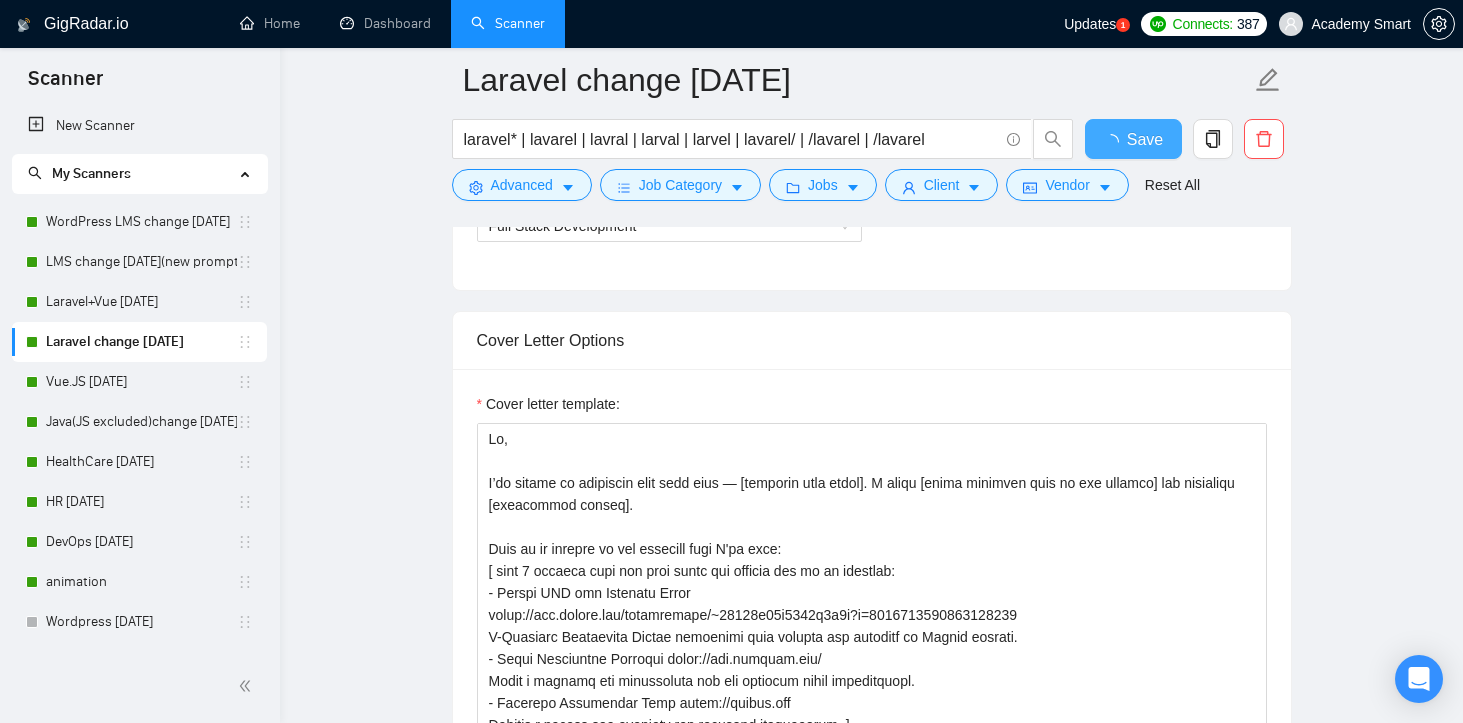 type 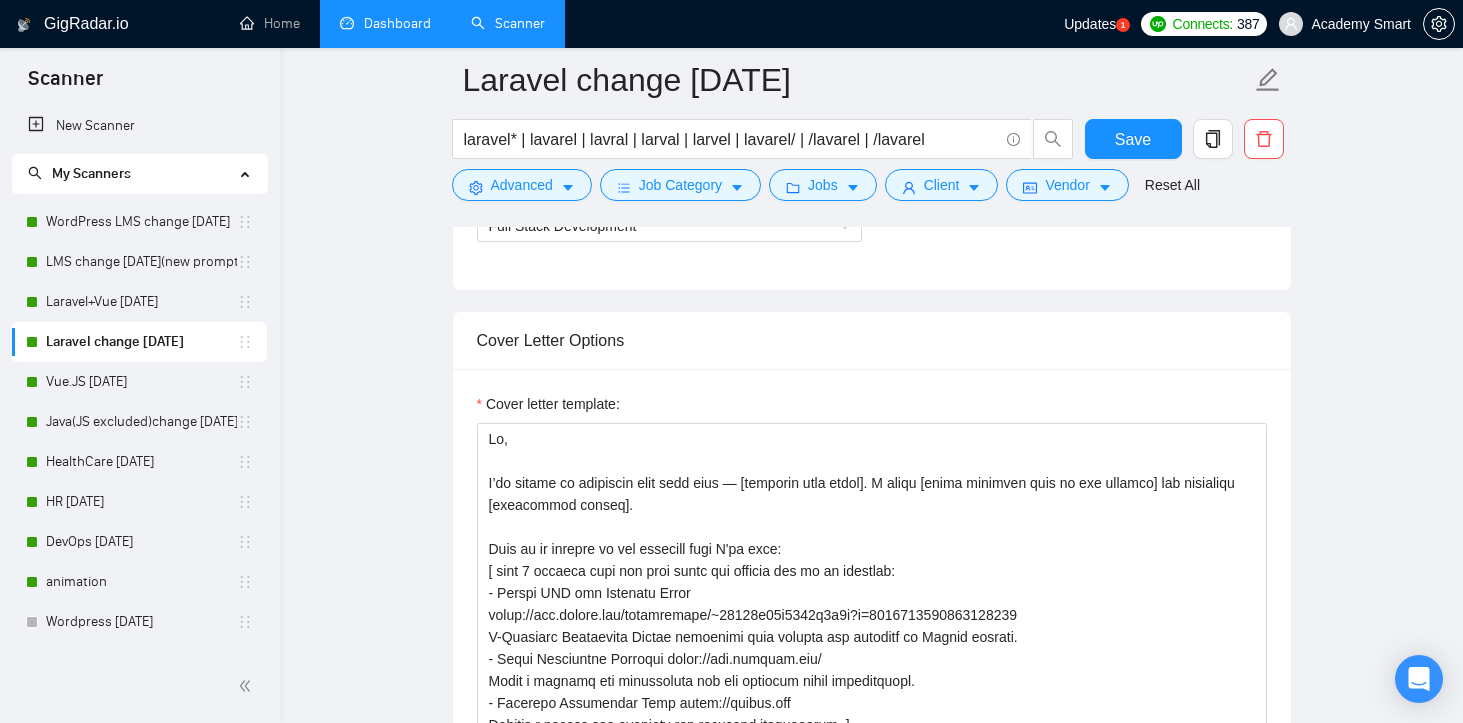 click on "Dashboard" at bounding box center [385, 23] 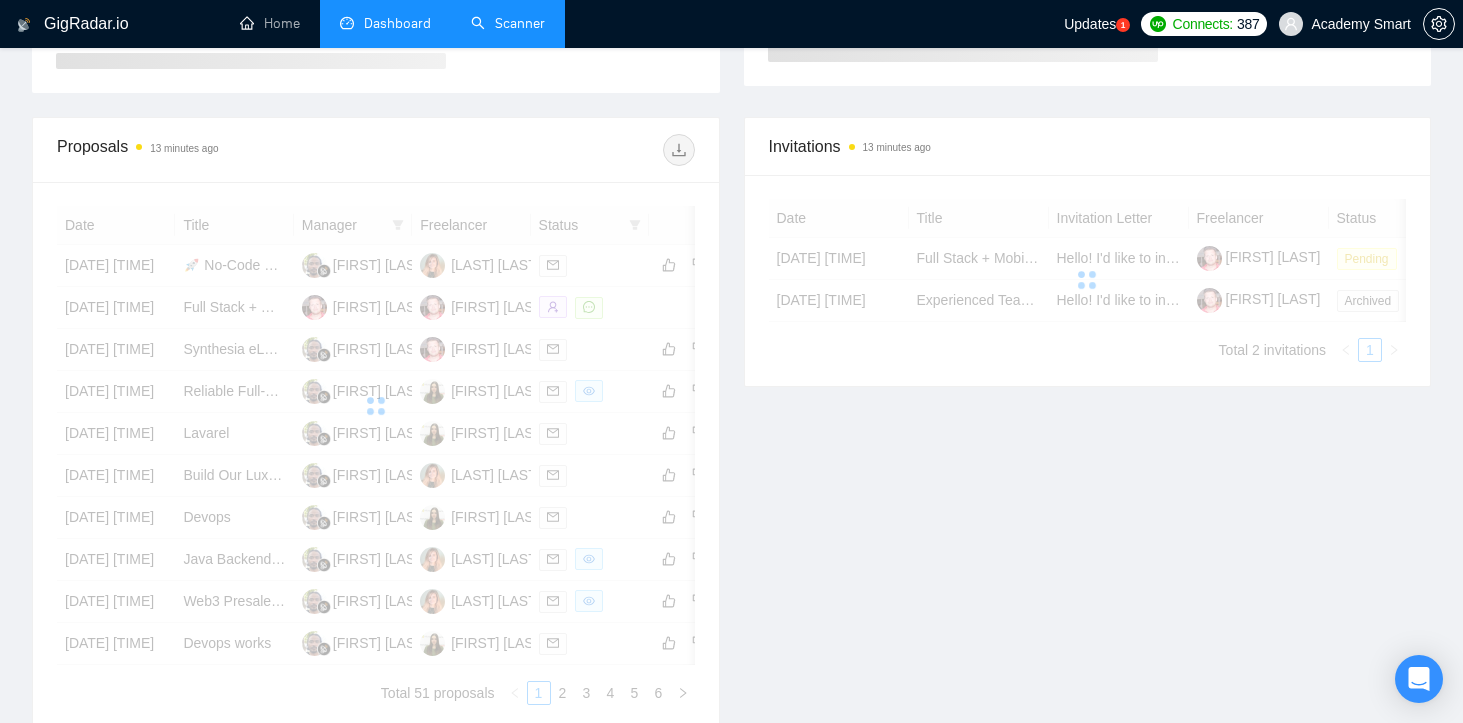 scroll, scrollTop: 497, scrollLeft: 0, axis: vertical 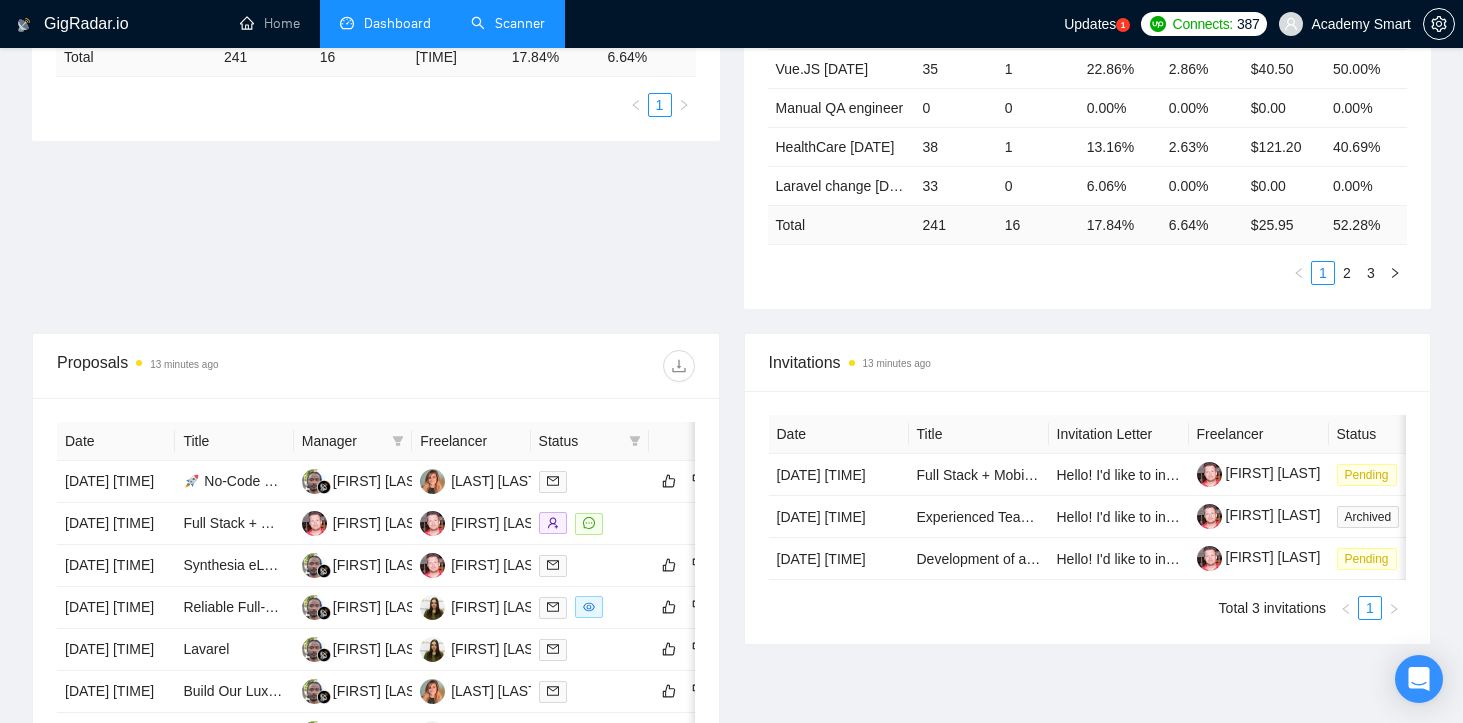 click on "Scanner" at bounding box center (508, 23) 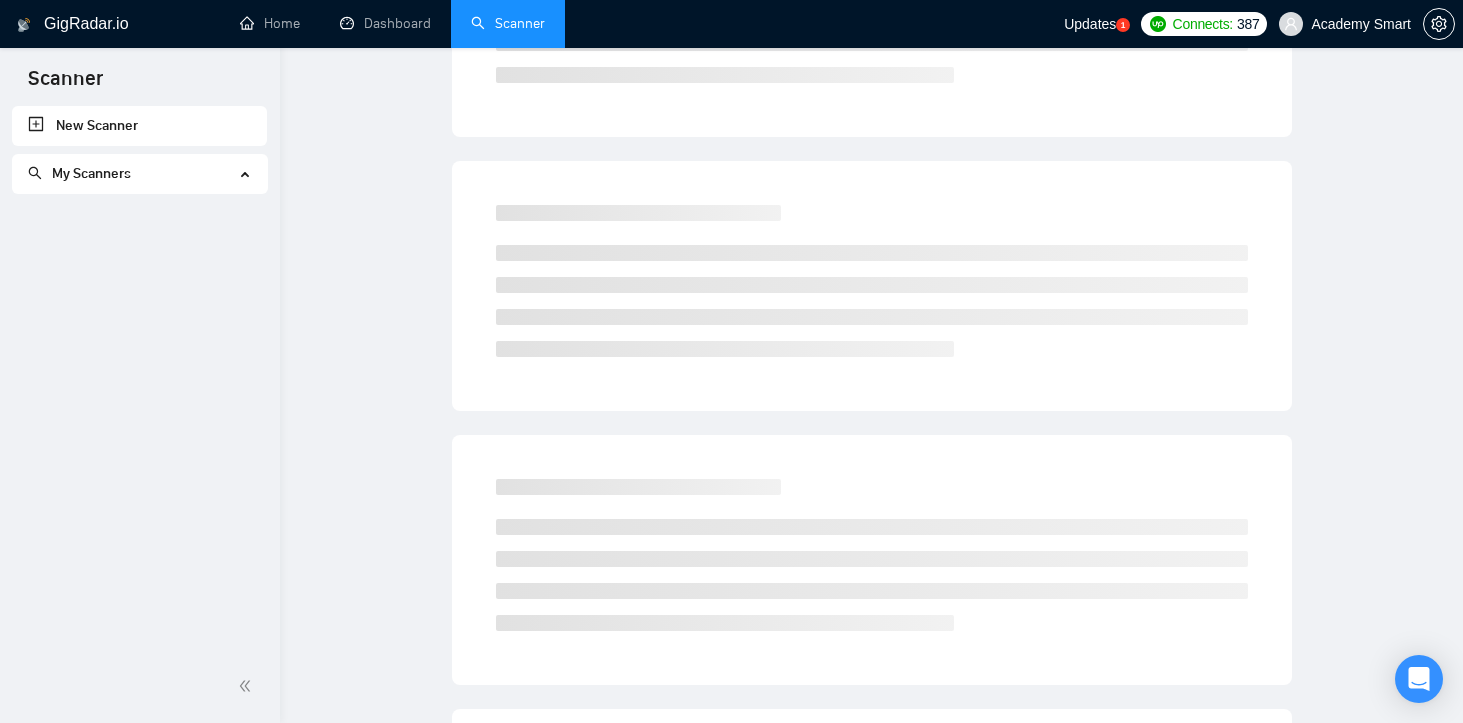 scroll, scrollTop: 0, scrollLeft: 0, axis: both 